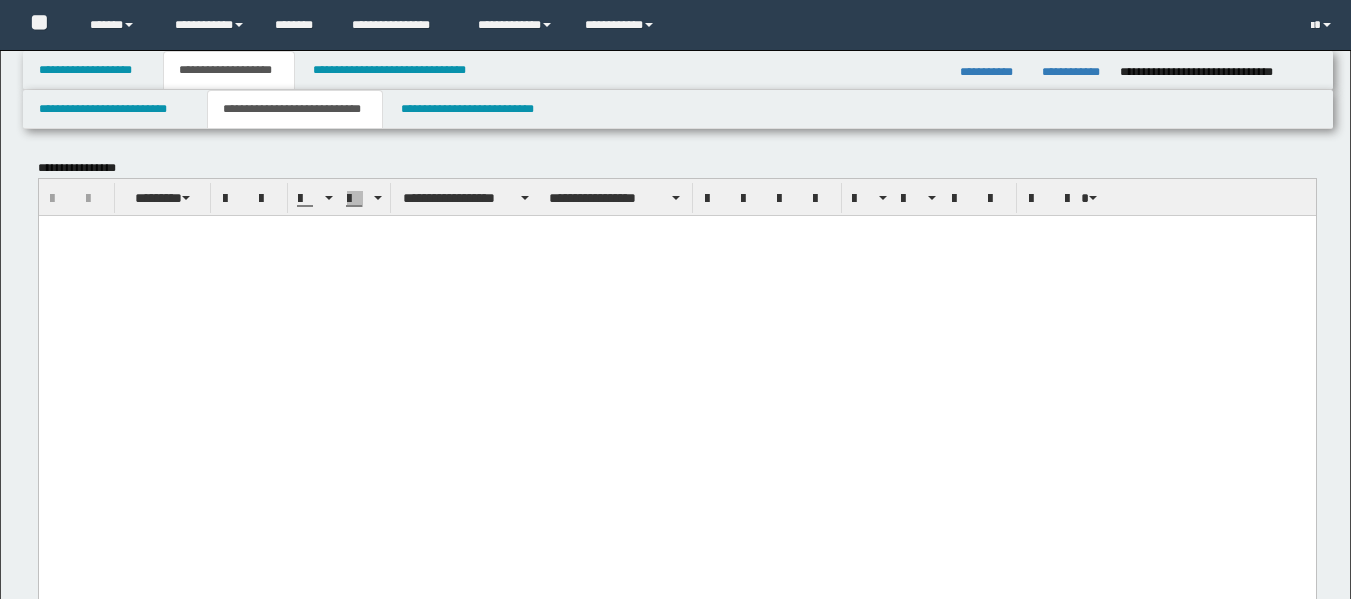 scroll, scrollTop: 3300, scrollLeft: 0, axis: vertical 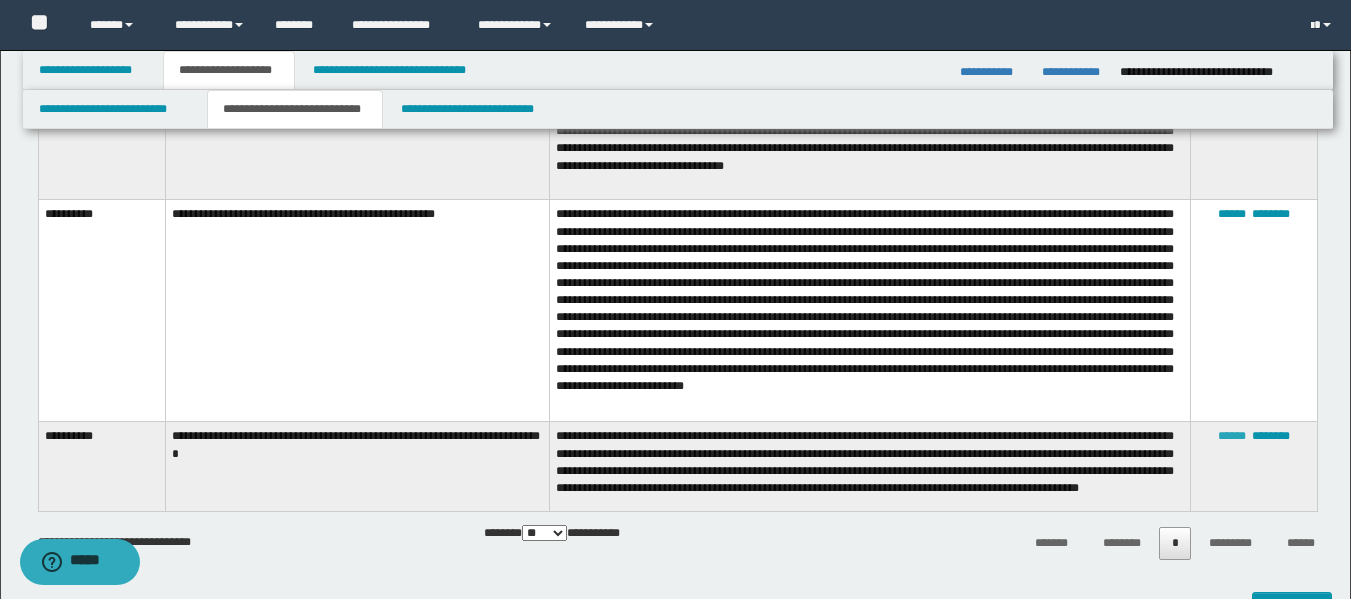 click on "******" at bounding box center (1232, 436) 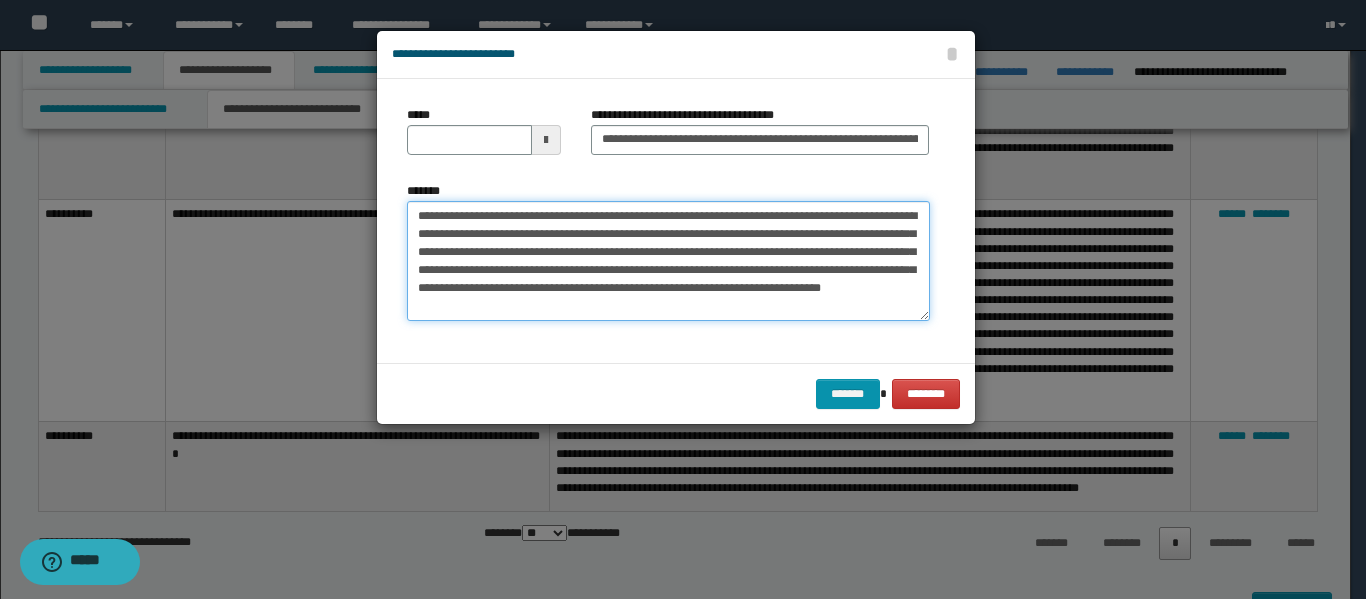 click on "**********" at bounding box center [668, 261] 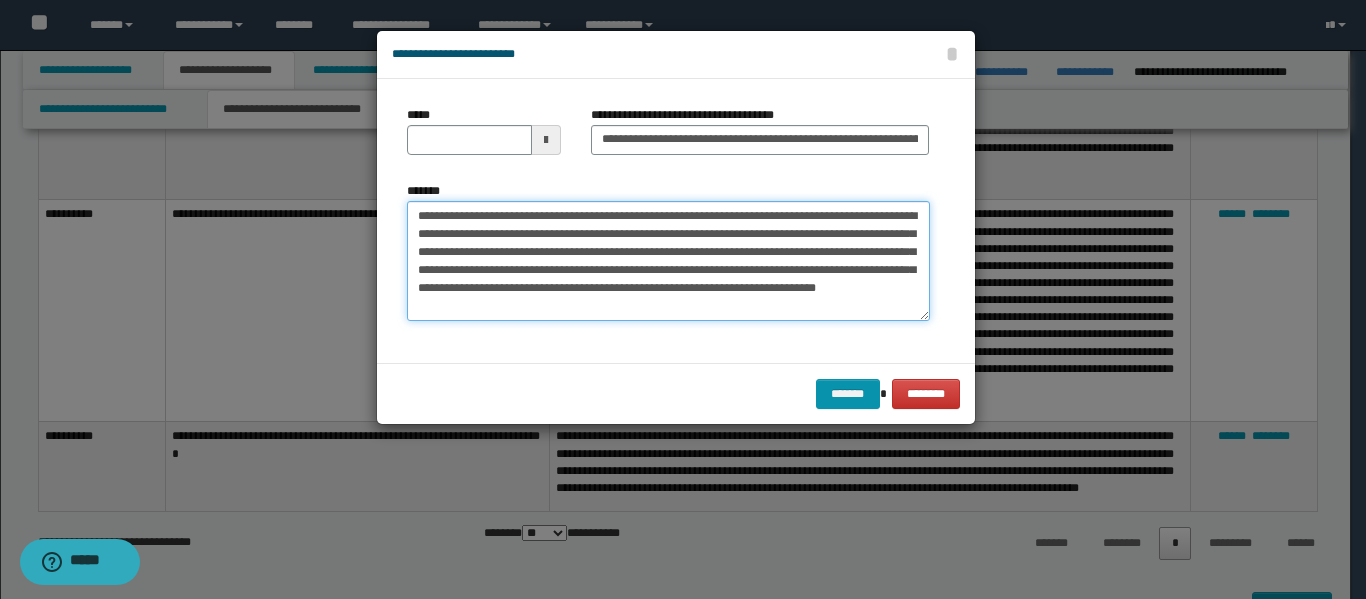 click on "**********" at bounding box center [668, 261] 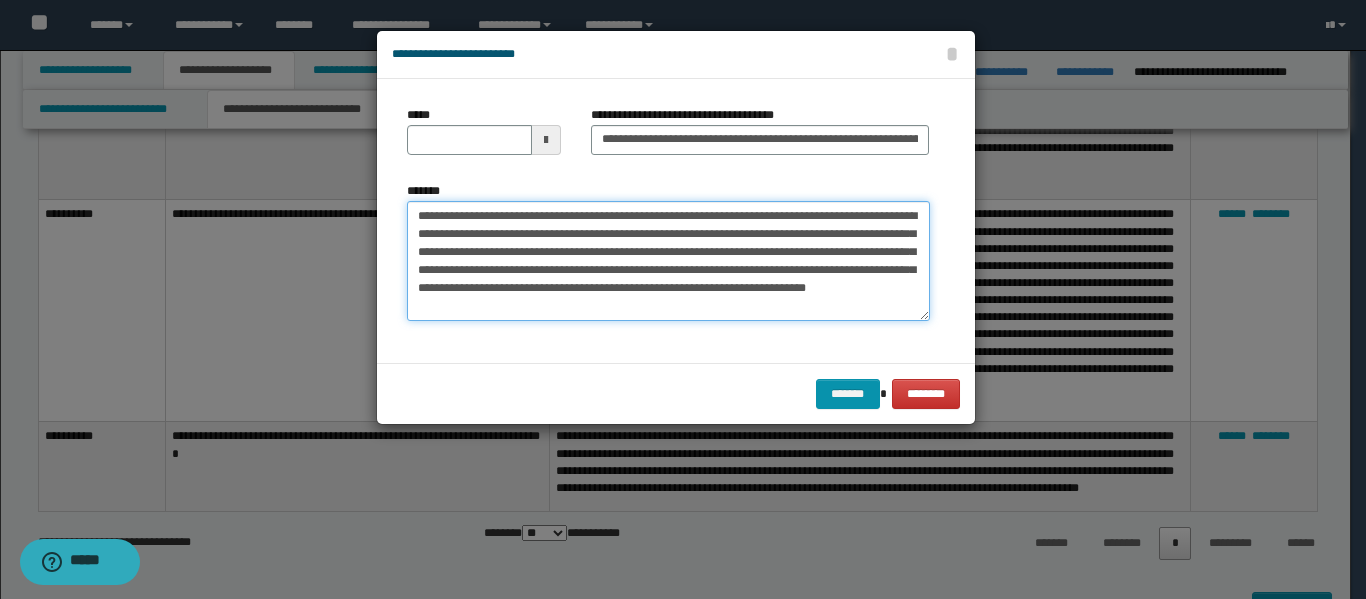click on "**********" at bounding box center [668, 261] 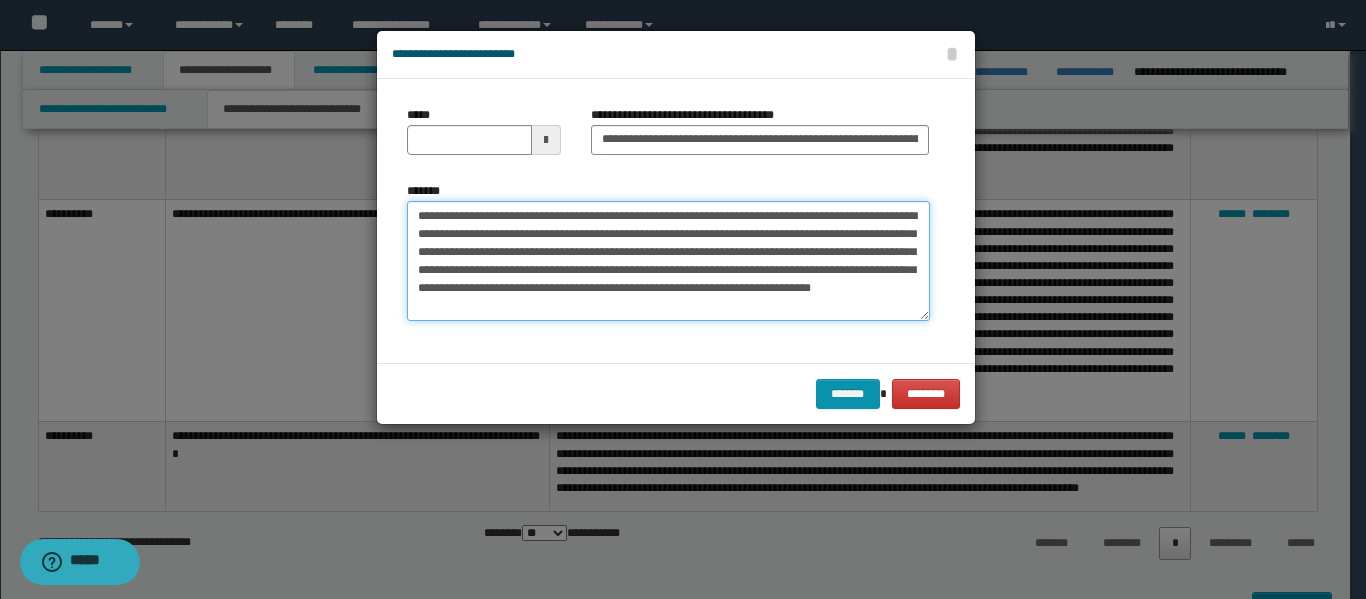 click on "**********" at bounding box center (668, 261) 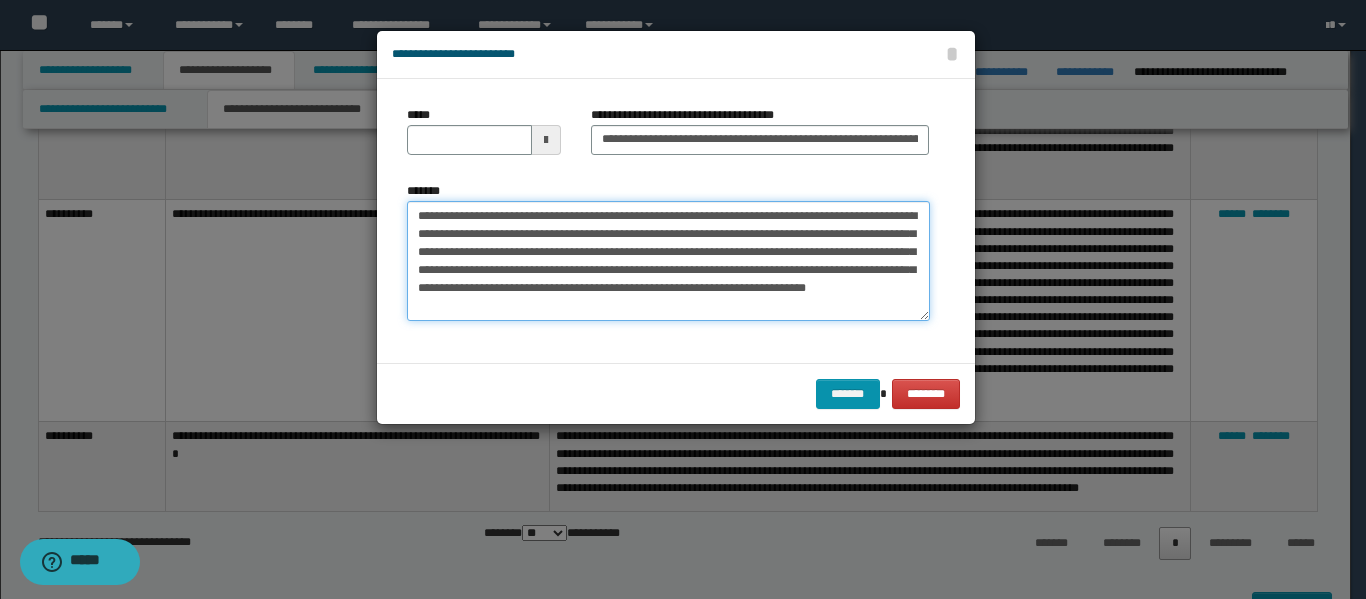 click on "**********" at bounding box center [668, 261] 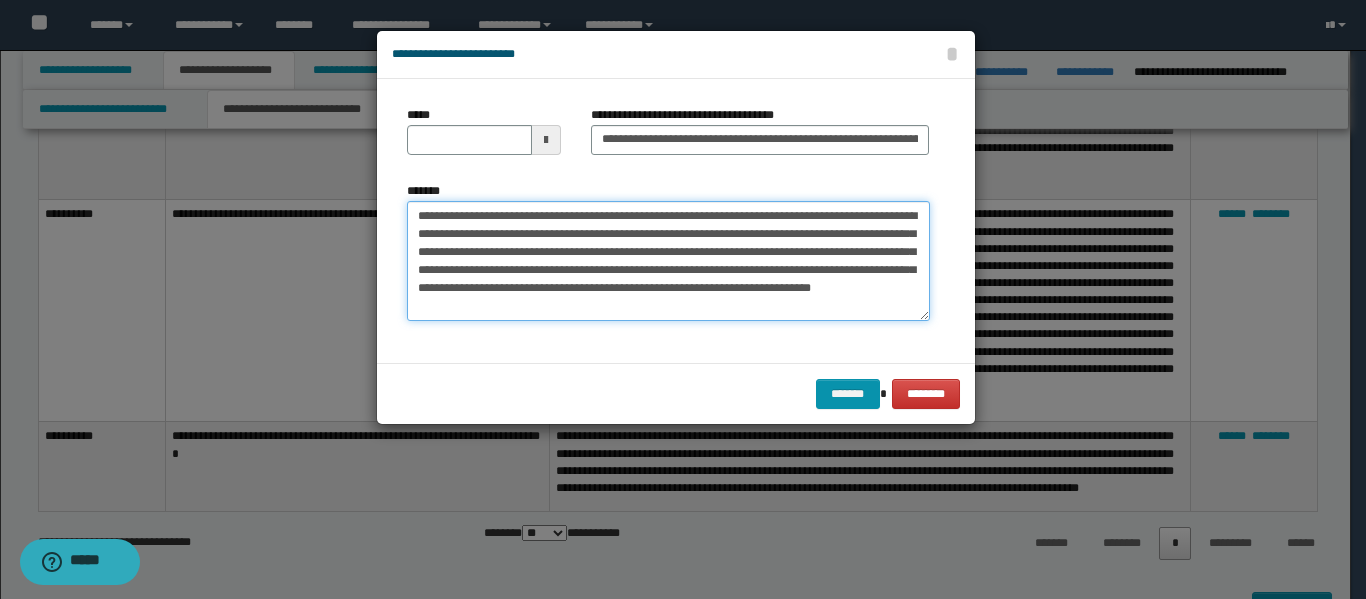 click on "**********" at bounding box center (668, 261) 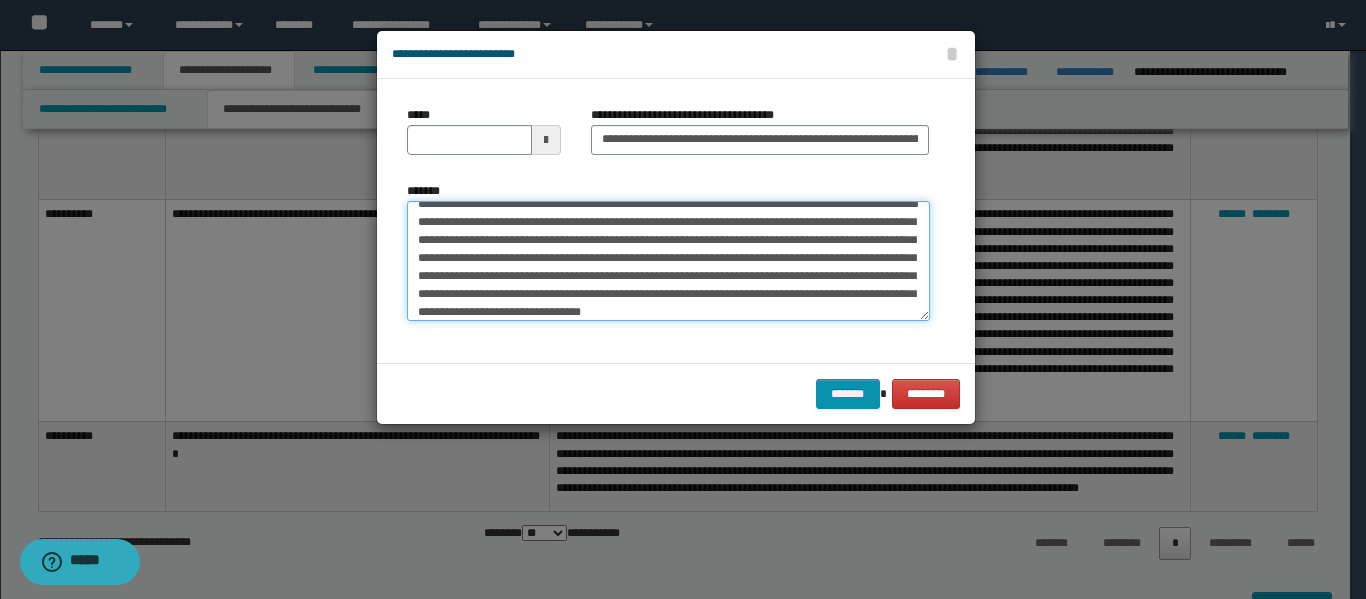 scroll, scrollTop: 30, scrollLeft: 0, axis: vertical 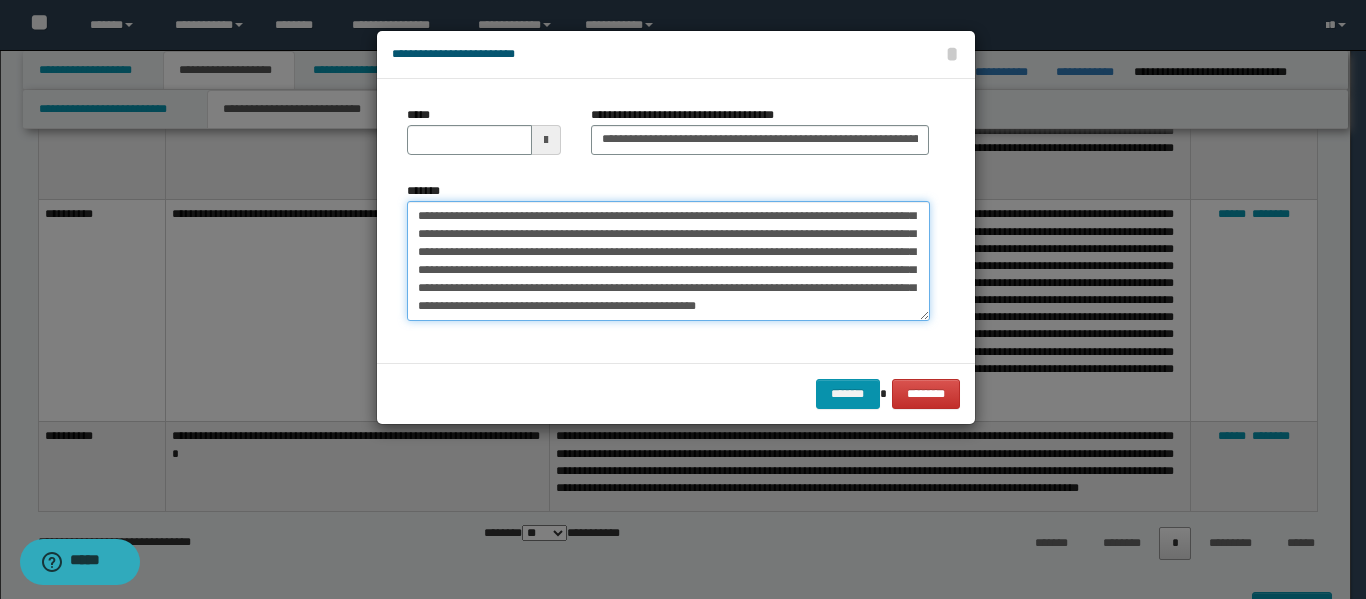 click on "**********" at bounding box center [668, 261] 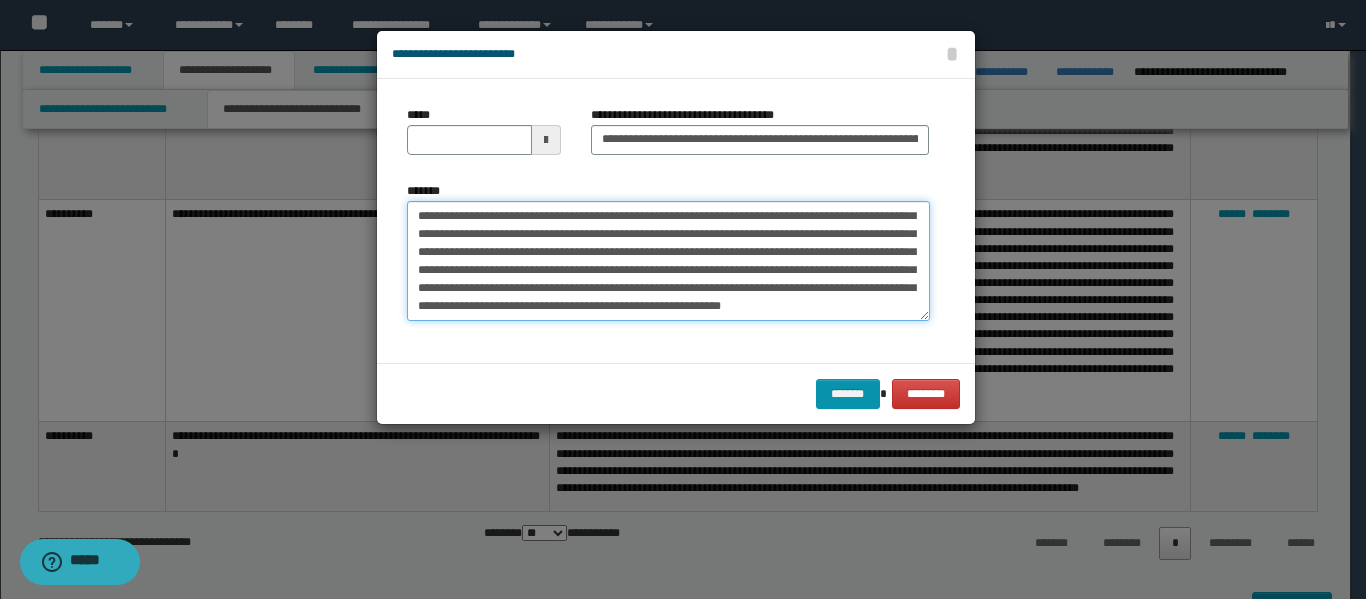 drag, startPoint x: 843, startPoint y: 295, endPoint x: 869, endPoint y: 295, distance: 26 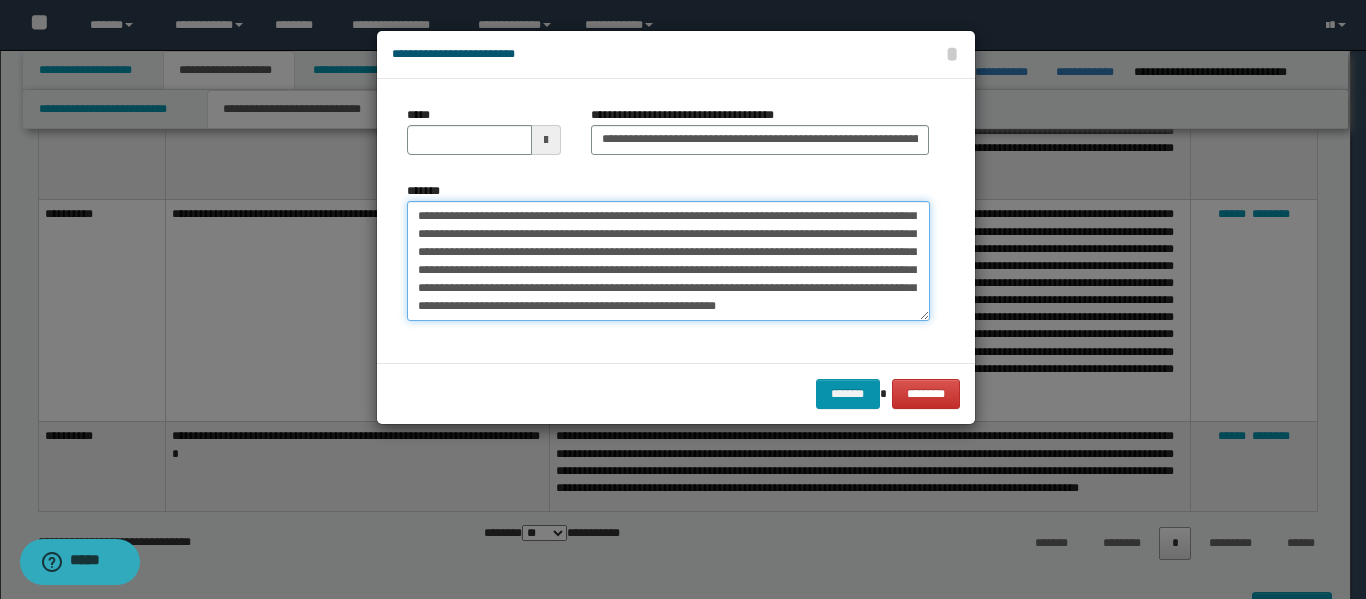 click on "**********" at bounding box center [668, 261] 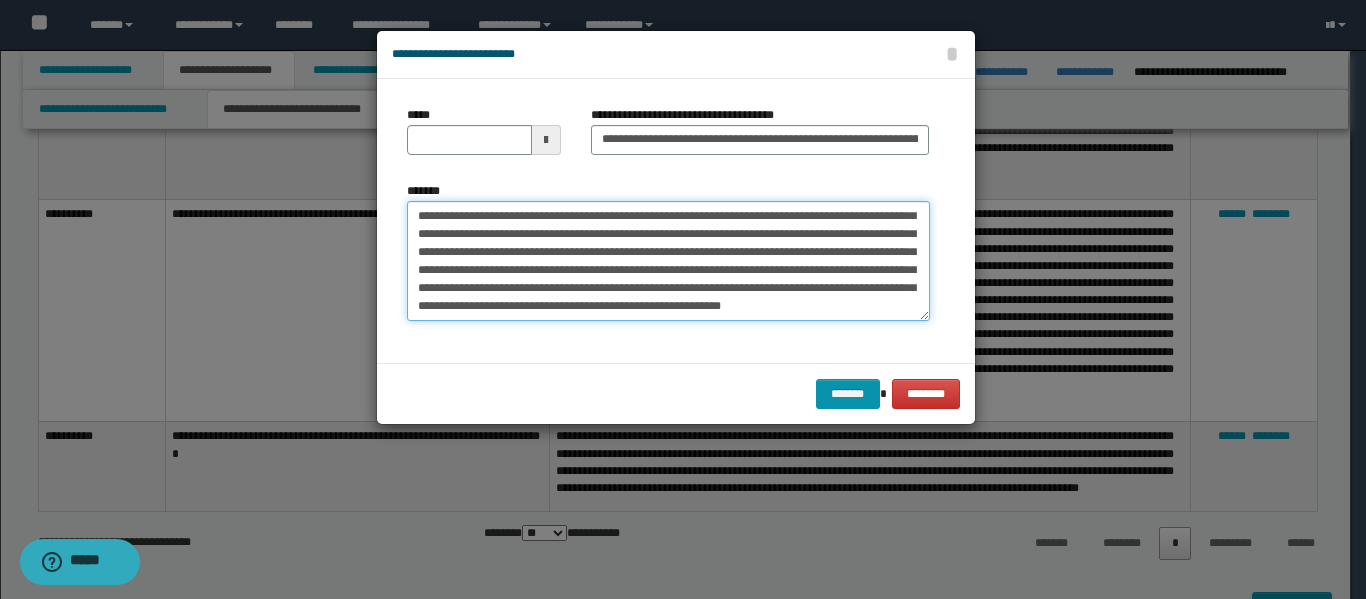 click on "**********" at bounding box center [668, 261] 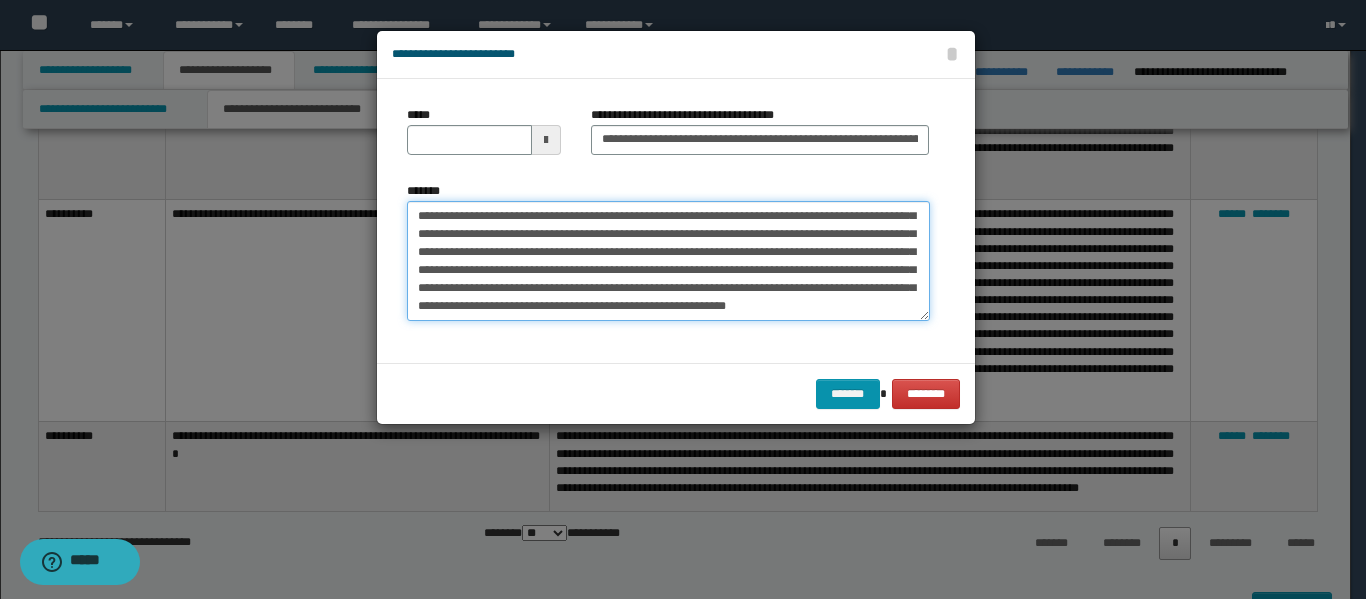 click on "**********" at bounding box center [668, 261] 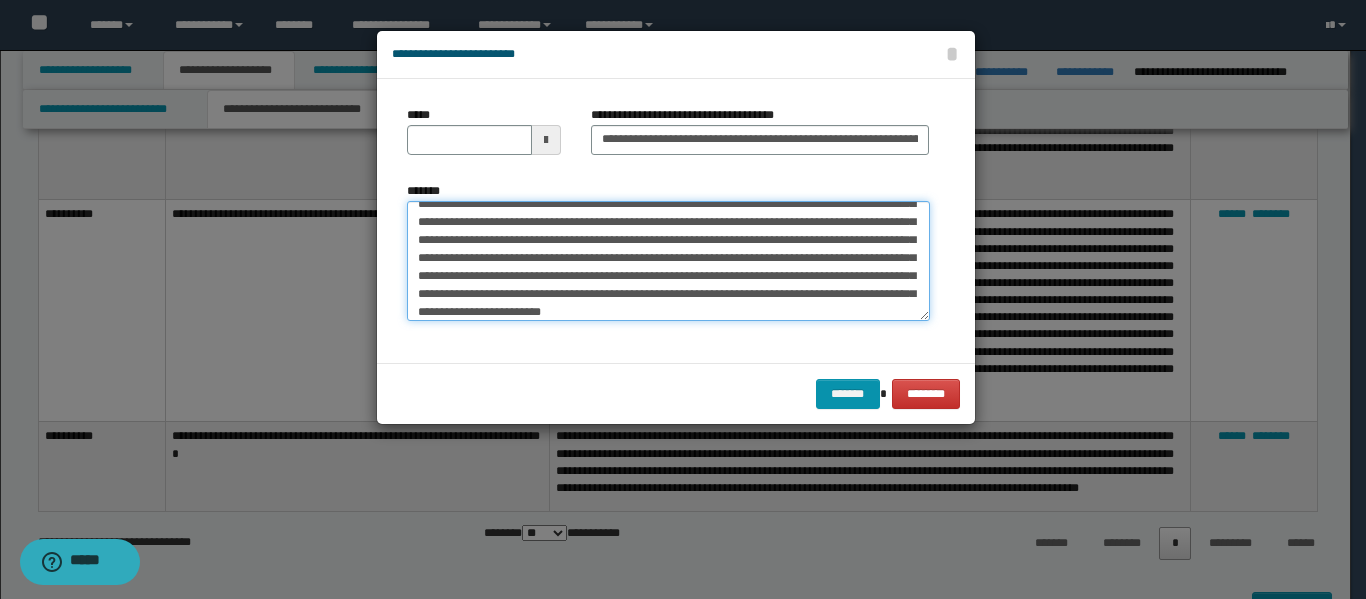 scroll, scrollTop: 48, scrollLeft: 0, axis: vertical 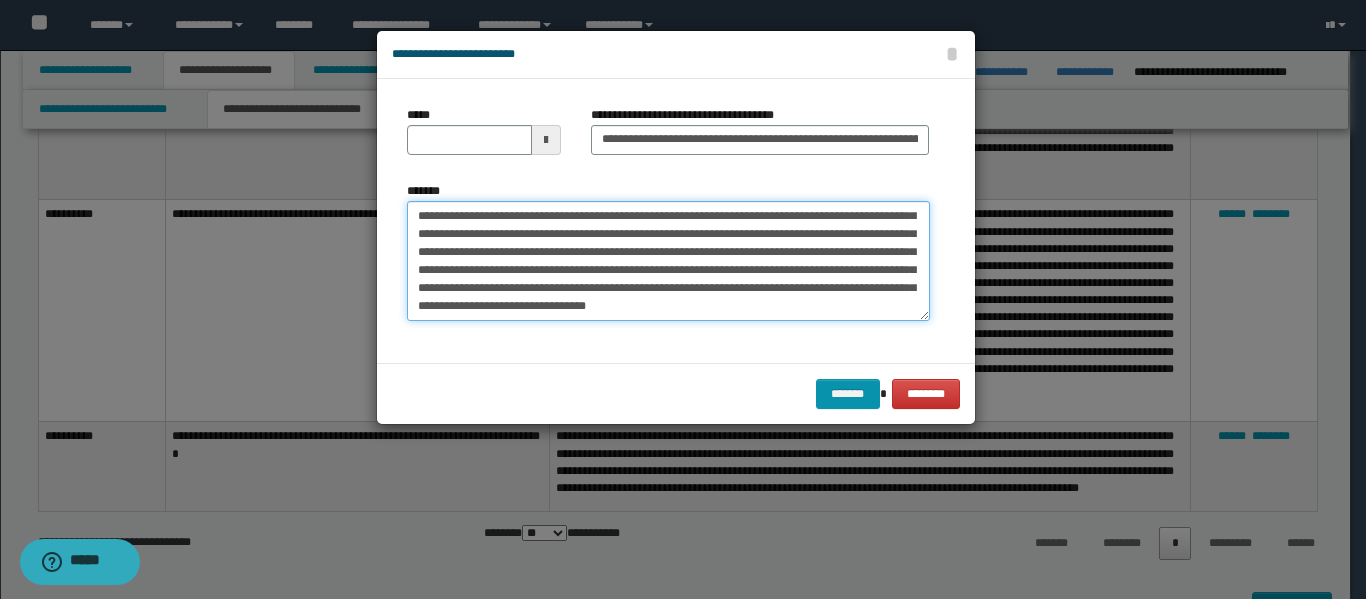 click on "**********" at bounding box center (668, 261) 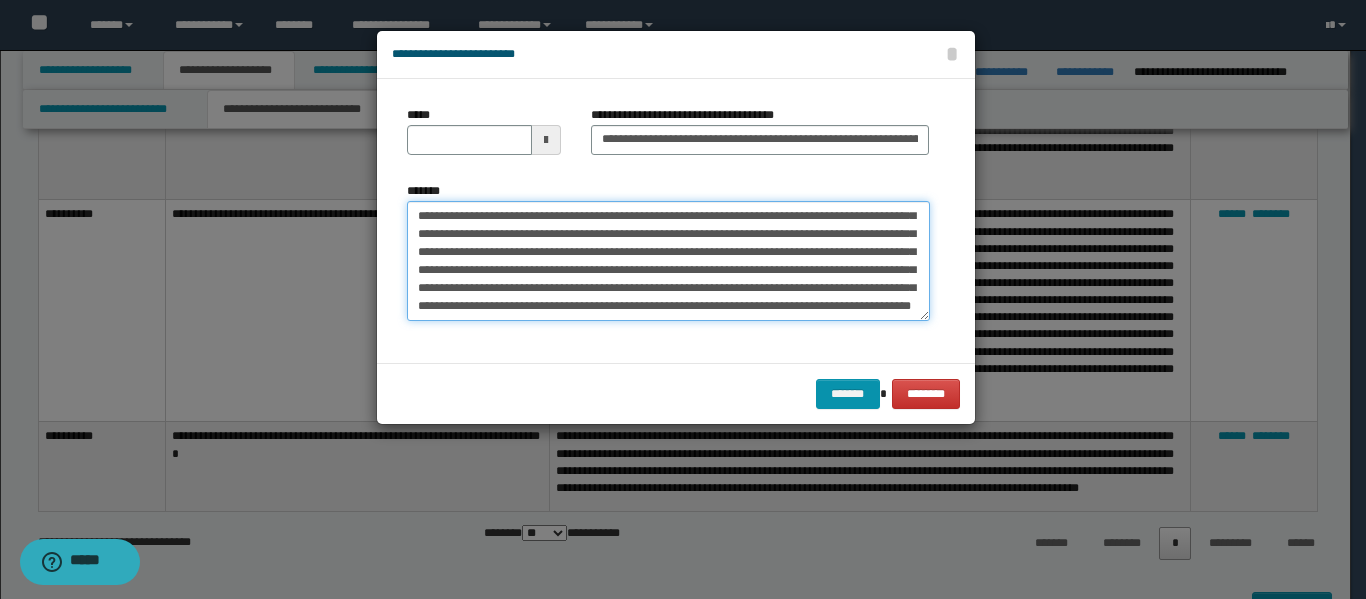 scroll, scrollTop: 84, scrollLeft: 0, axis: vertical 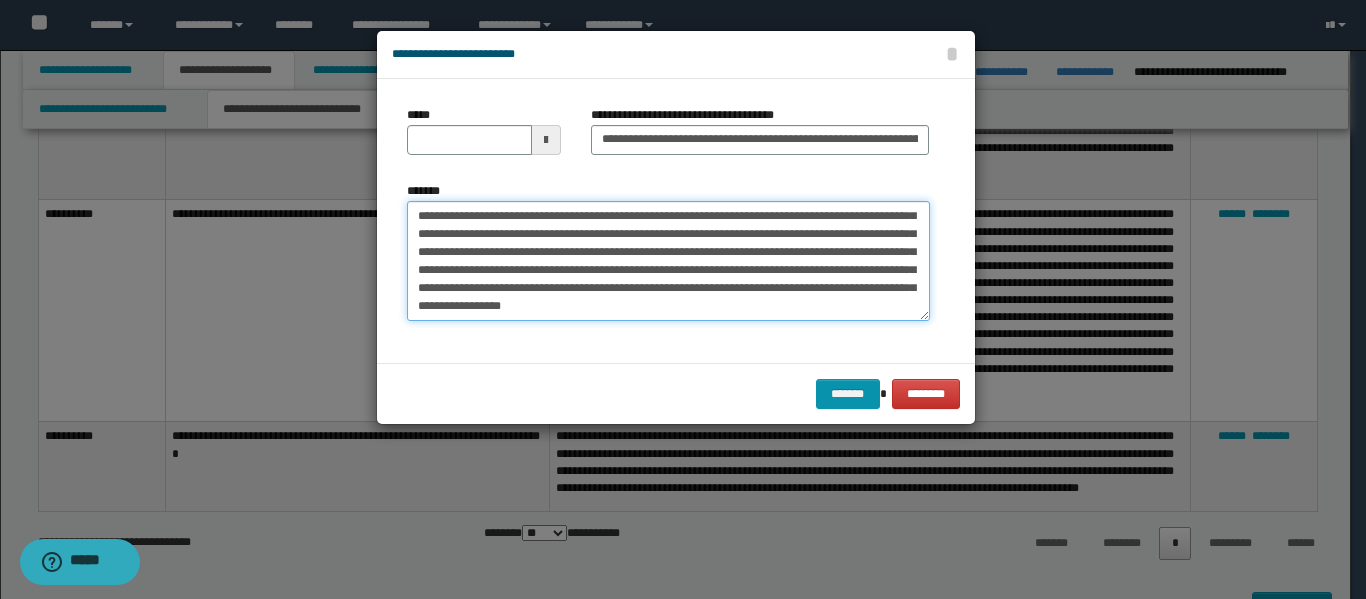 click on "**********" at bounding box center [668, 261] 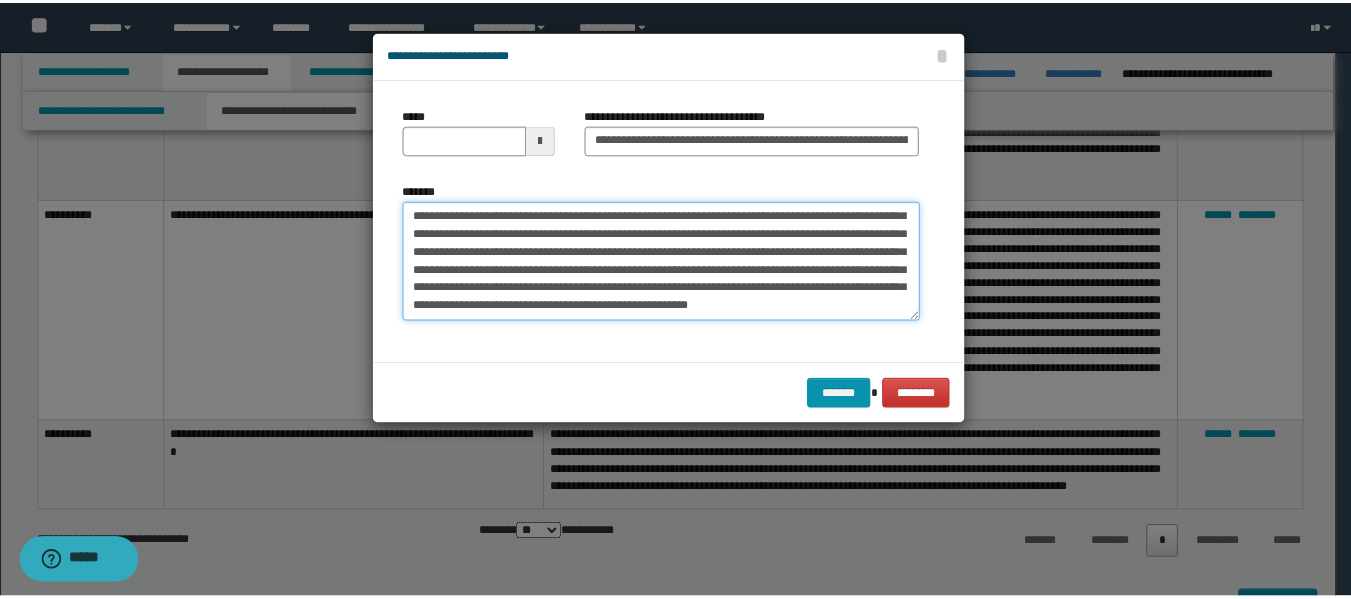 scroll, scrollTop: 72, scrollLeft: 0, axis: vertical 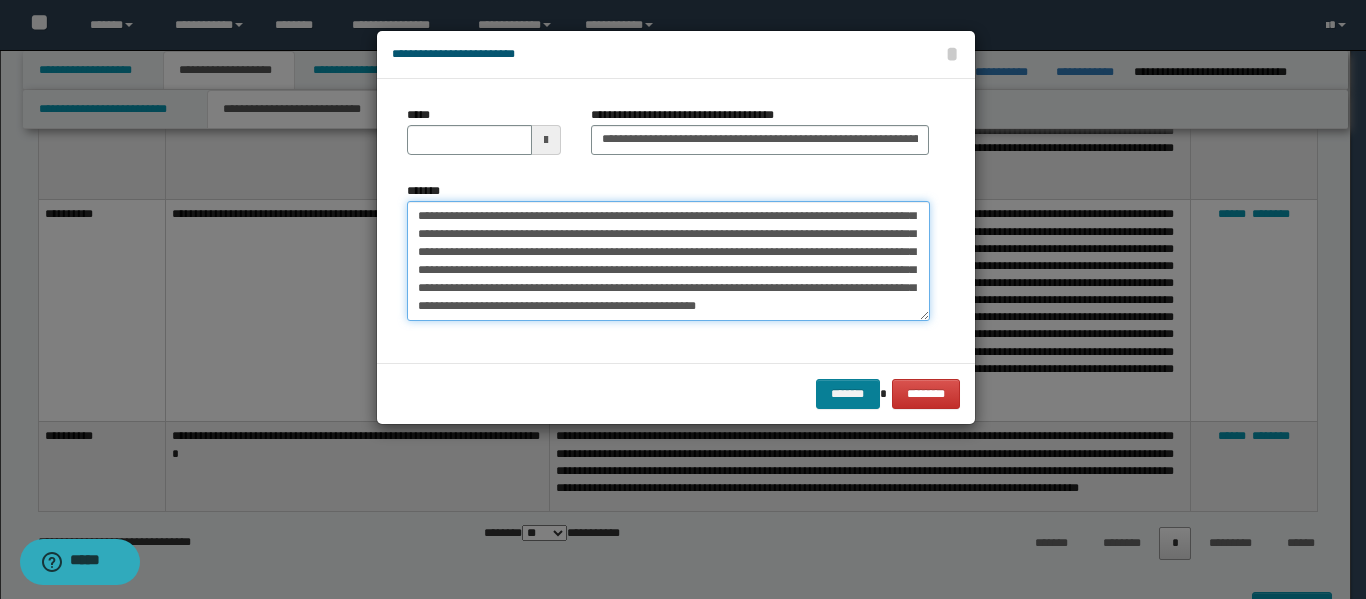 type on "**********" 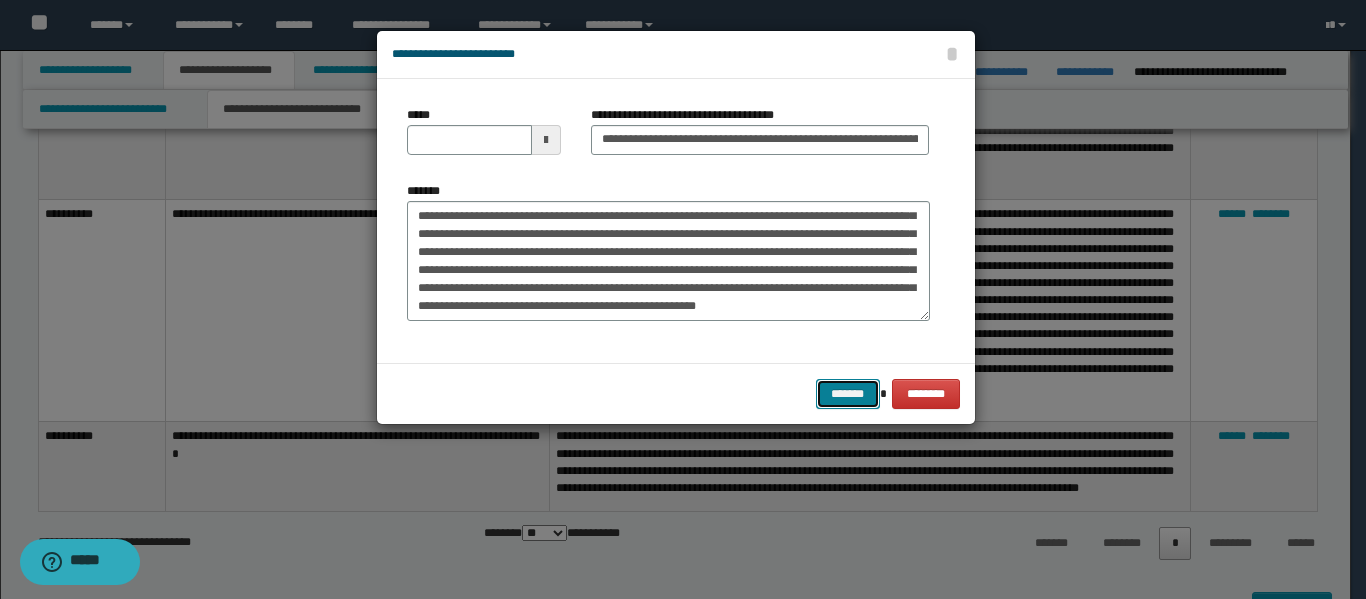 click on "*******" at bounding box center [848, 394] 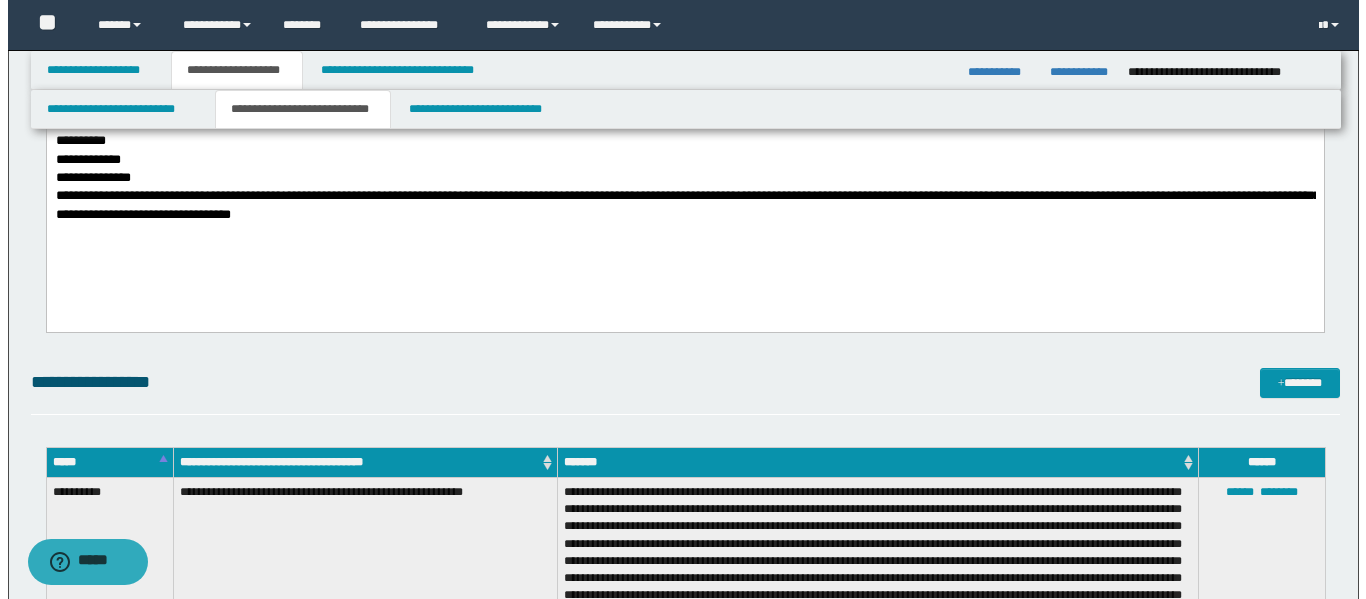 scroll, scrollTop: 1000, scrollLeft: 0, axis: vertical 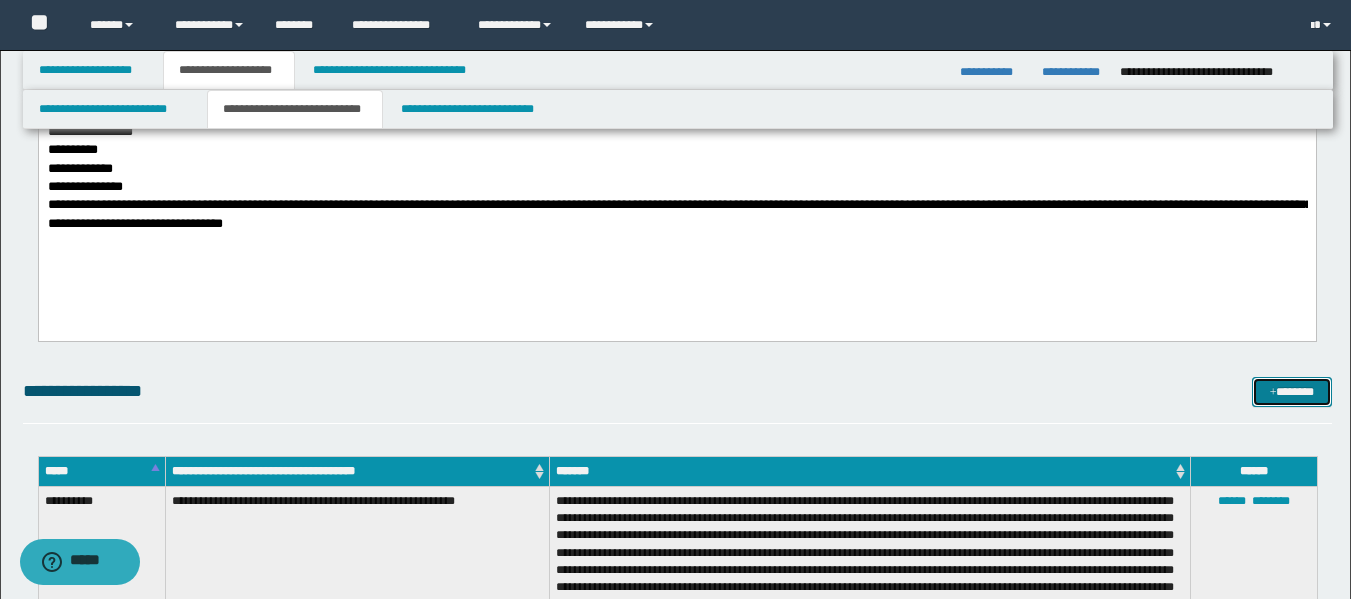 click on "*******" at bounding box center [1292, 392] 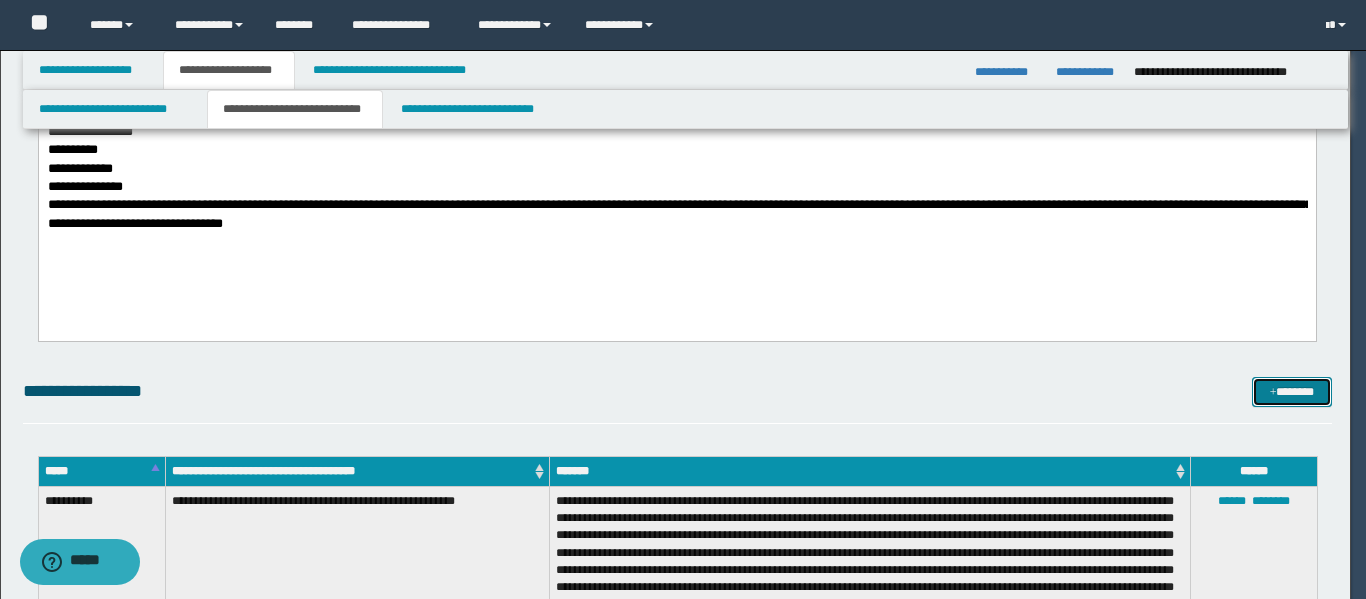 scroll, scrollTop: 0, scrollLeft: 0, axis: both 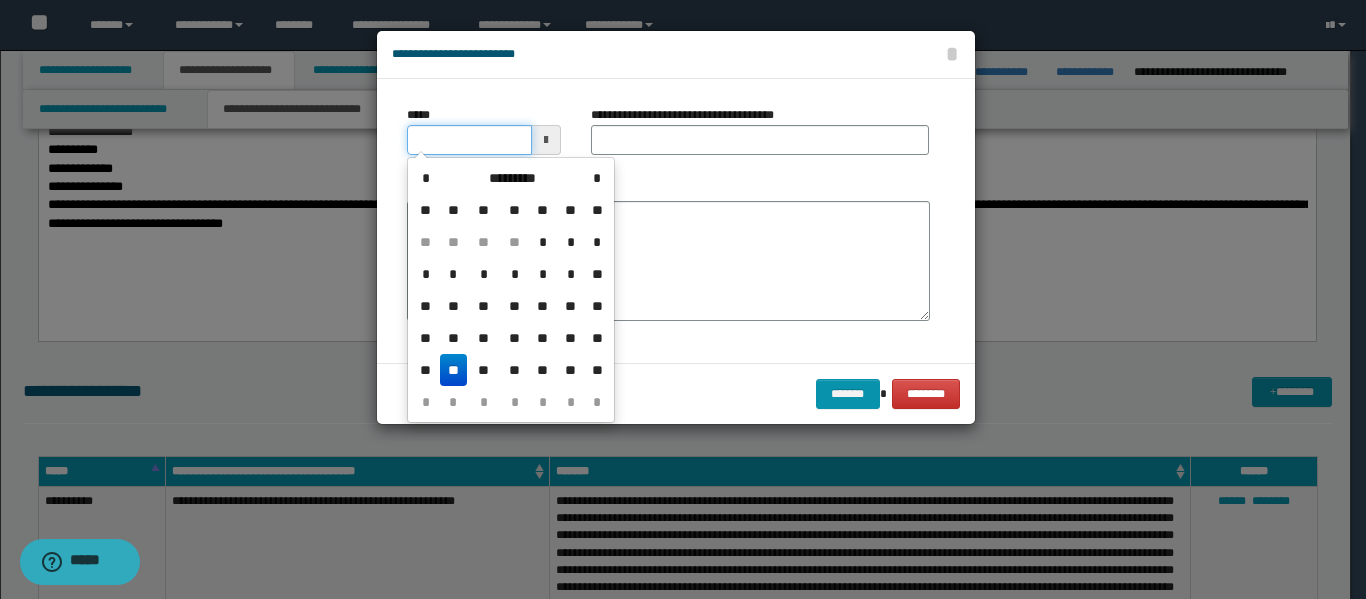 click on "*****" at bounding box center [469, 140] 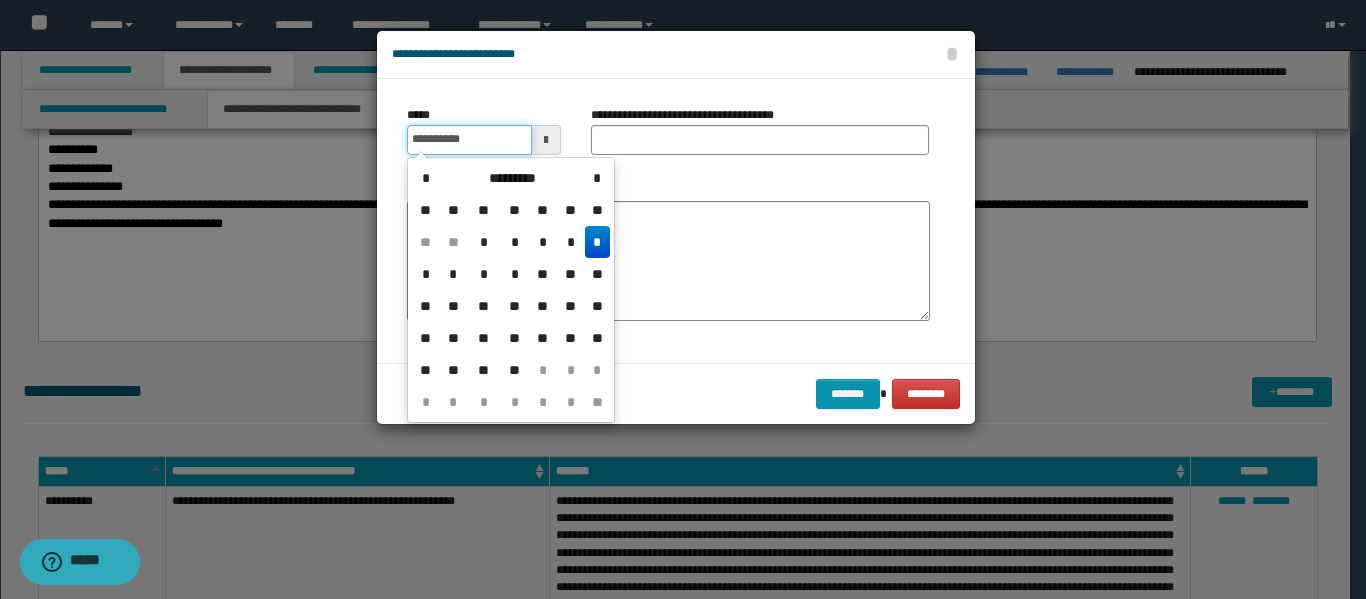 type on "**********" 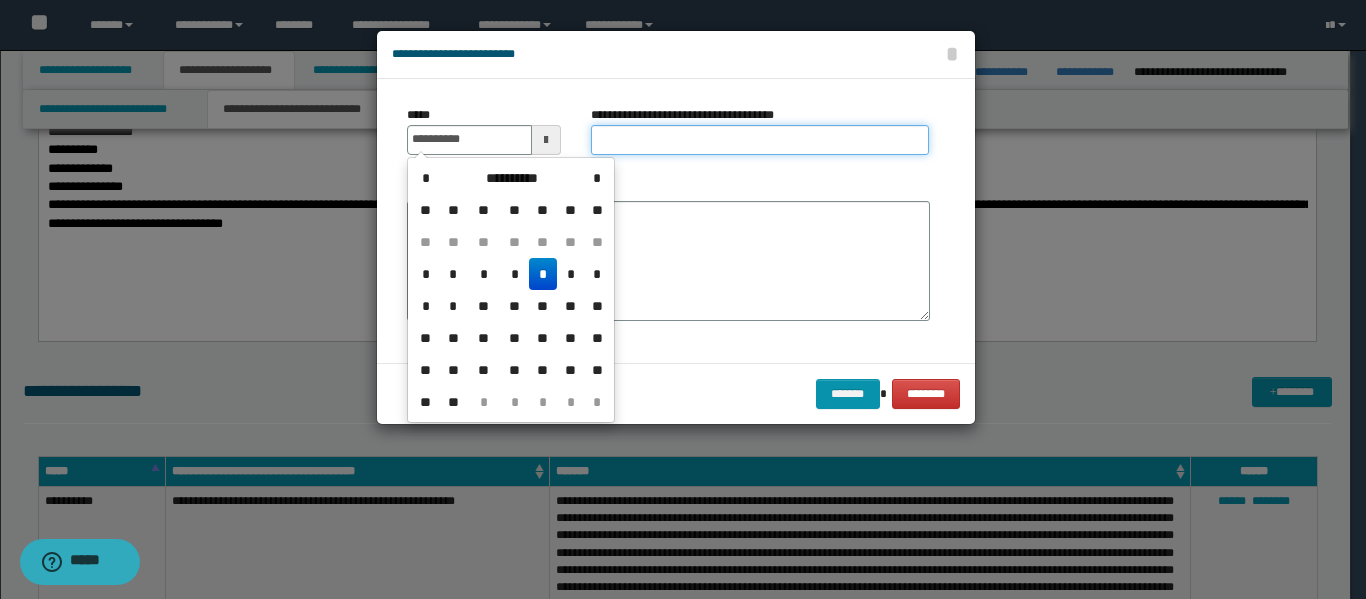 click on "**********" at bounding box center [760, 140] 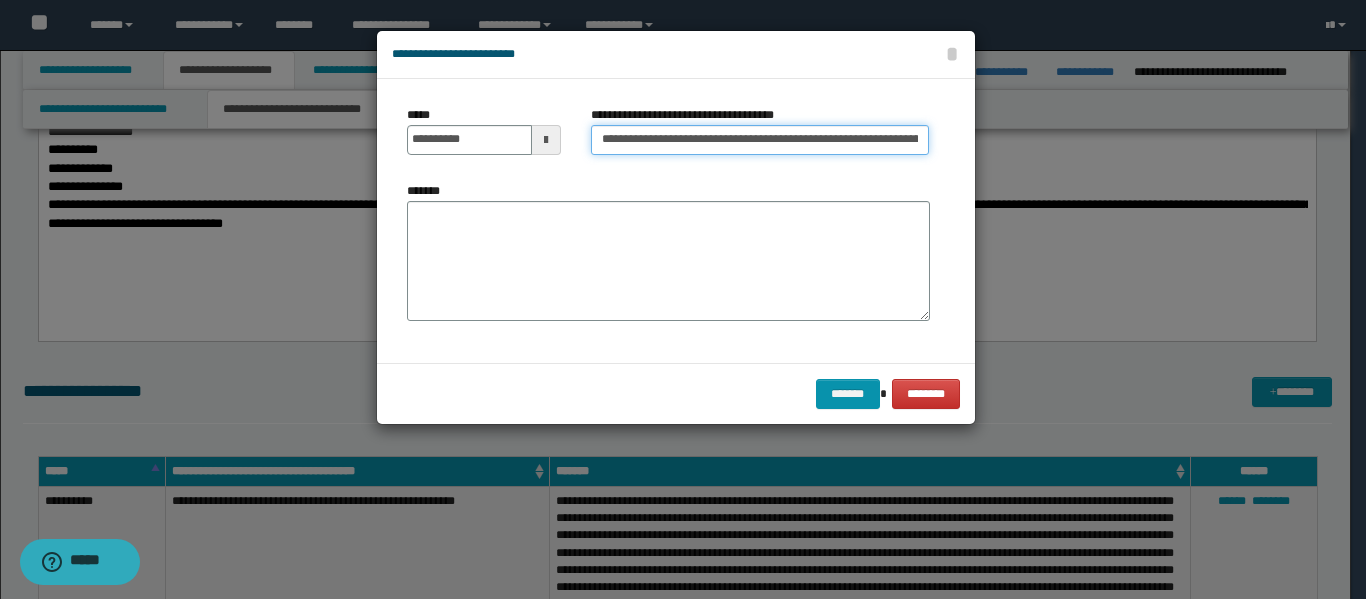 click on "**********" at bounding box center [760, 140] 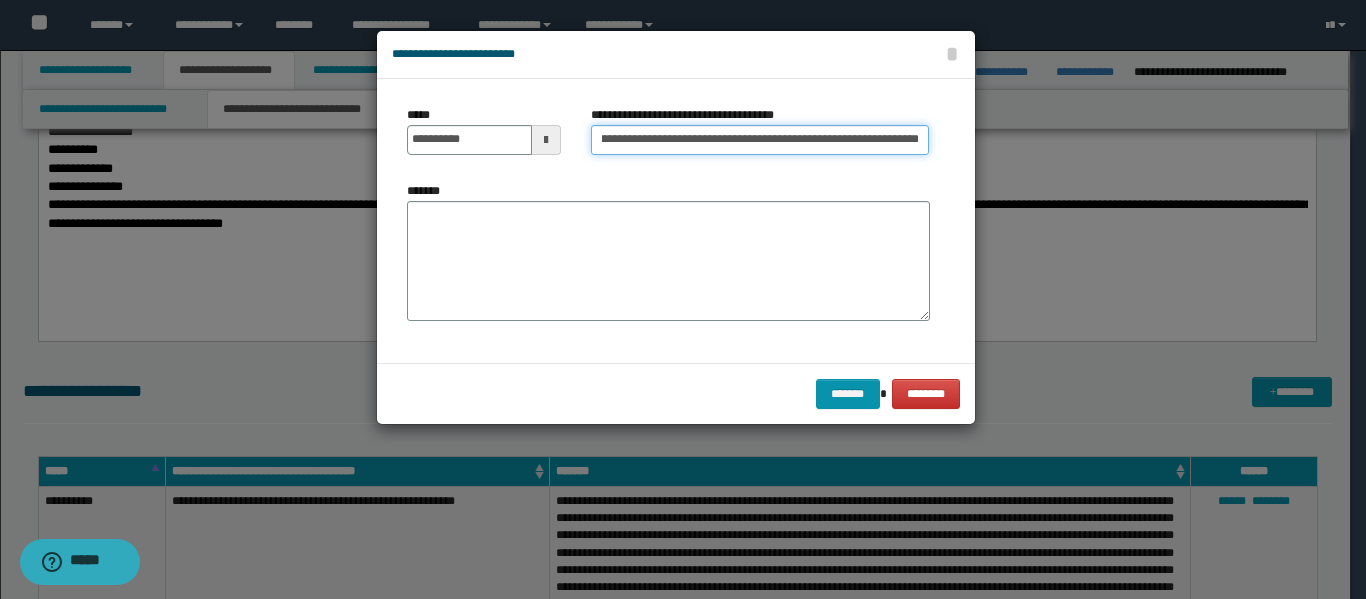 scroll, scrollTop: 0, scrollLeft: 191, axis: horizontal 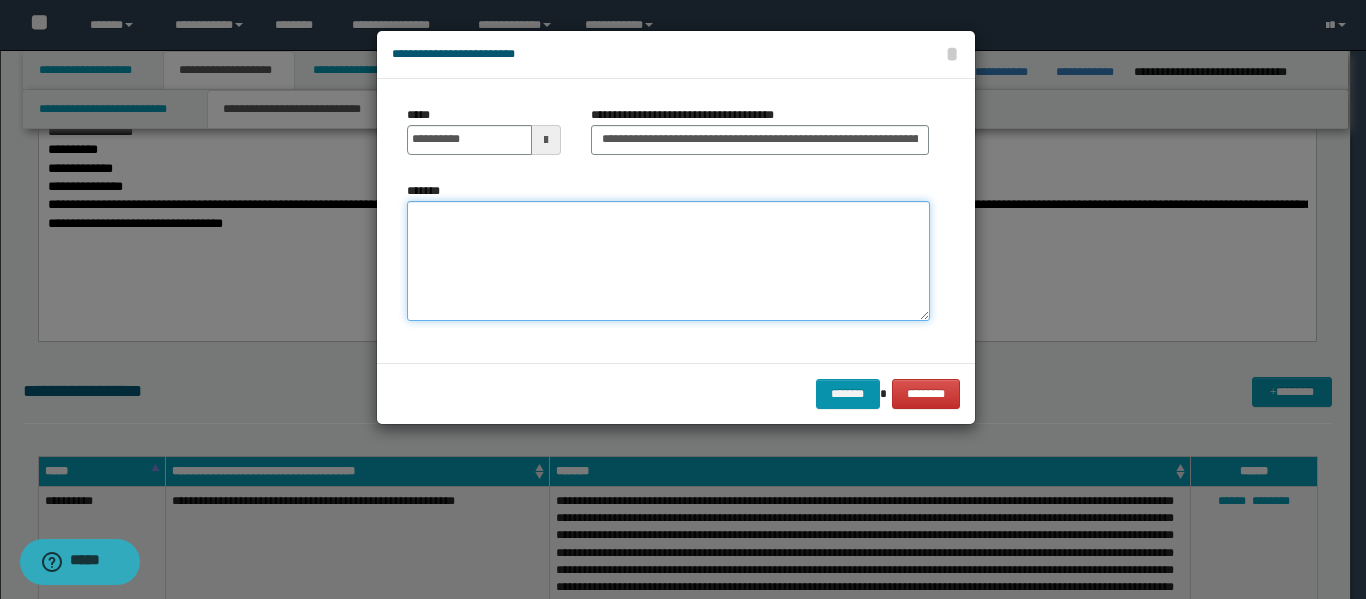 click on "*******" at bounding box center [668, 261] 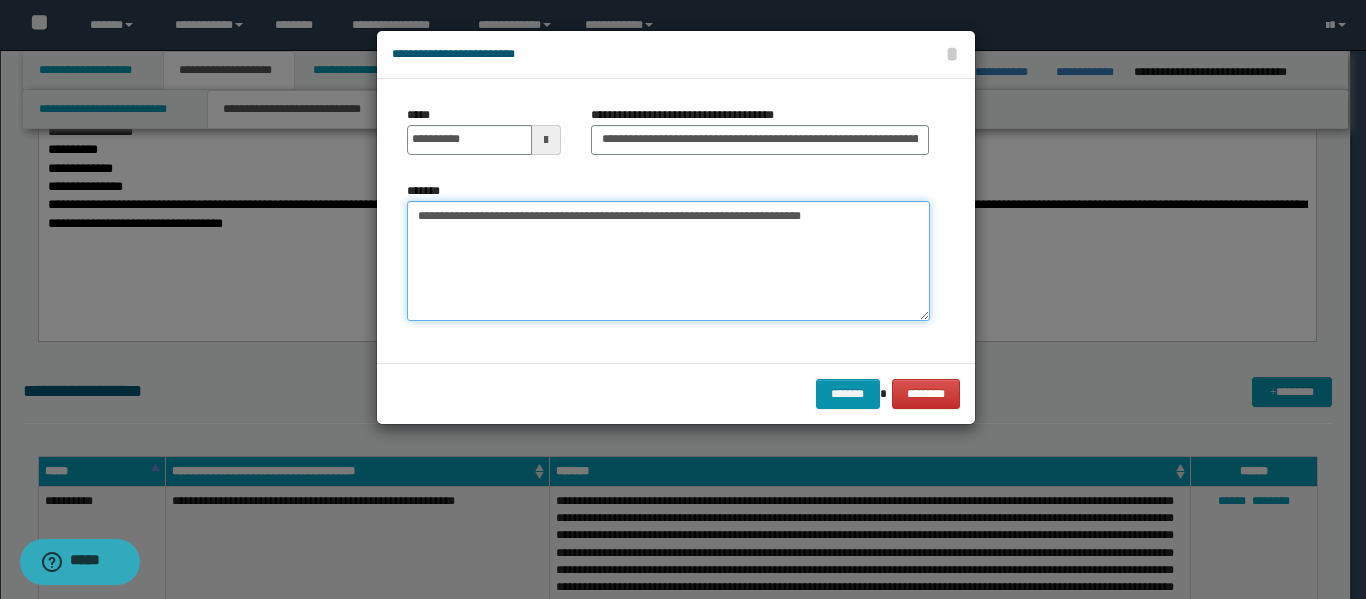 click on "**********" at bounding box center (668, 261) 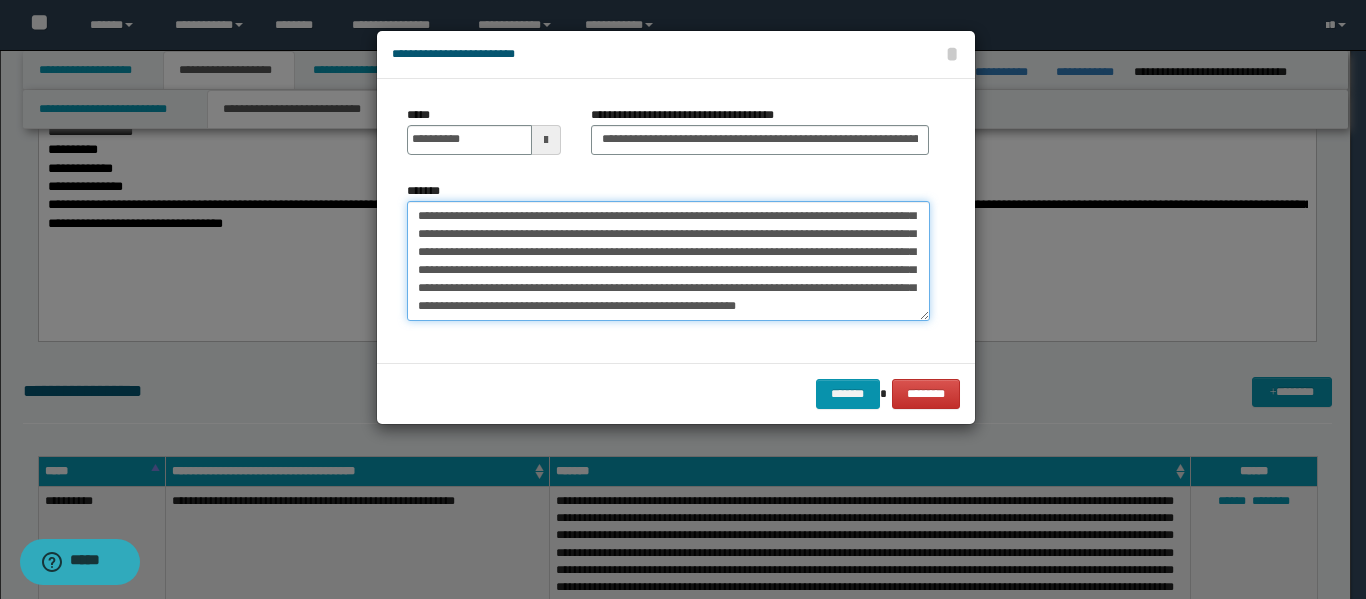 scroll, scrollTop: 102, scrollLeft: 0, axis: vertical 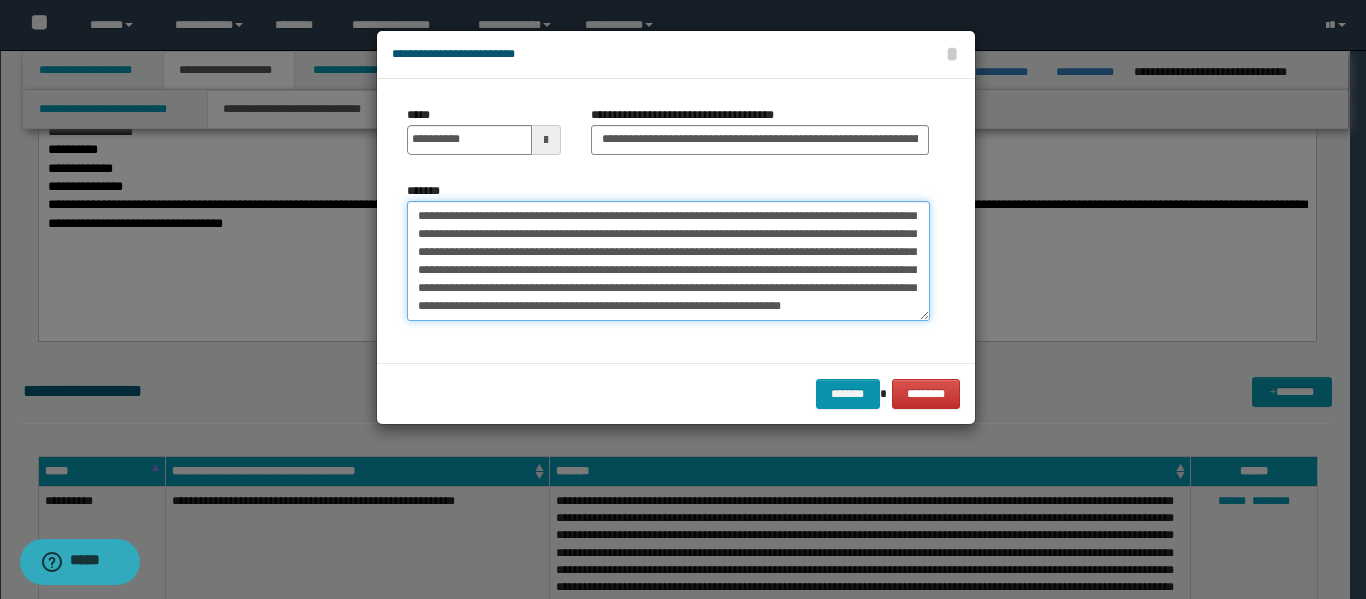 click on "**********" at bounding box center [668, 261] 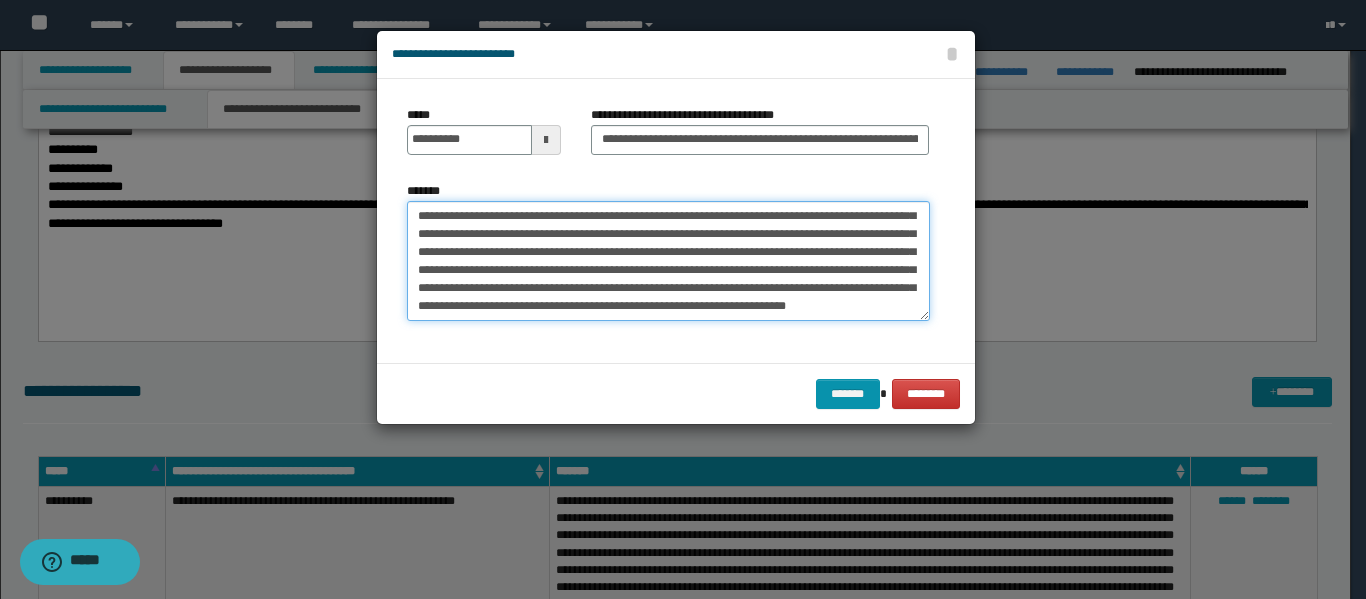 click on "**********" at bounding box center (668, 261) 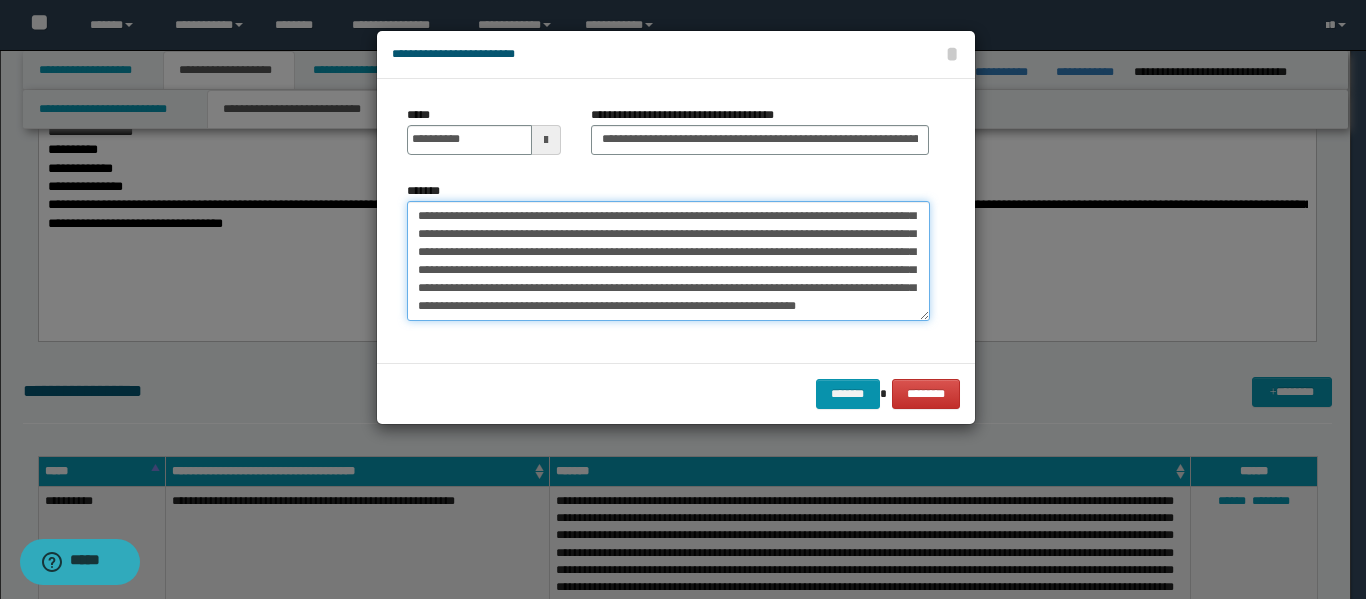 click on "**********" at bounding box center (668, 261) 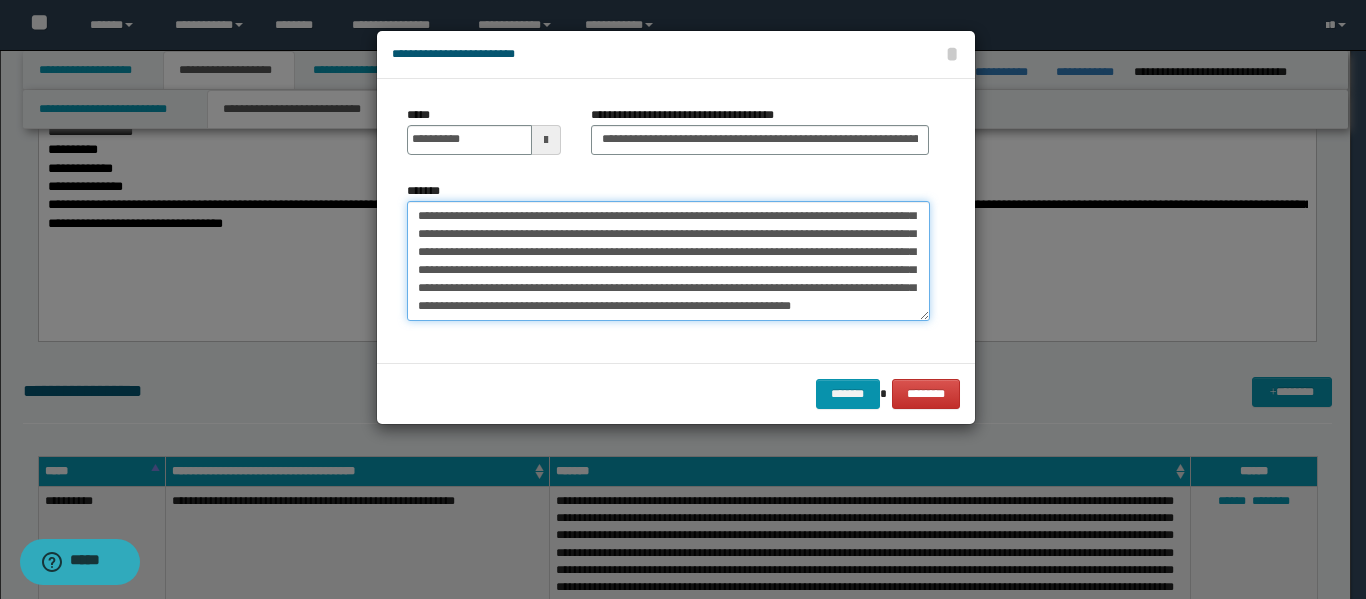 click on "**********" at bounding box center (668, 261) 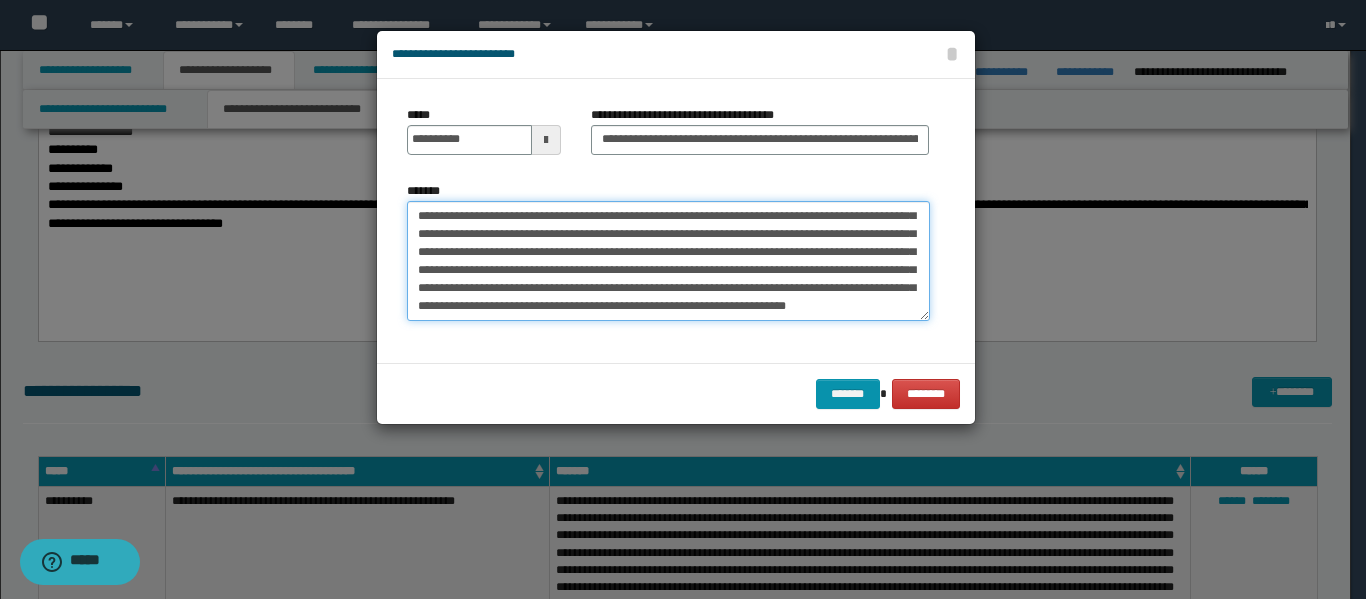 click on "**********" at bounding box center [668, 261] 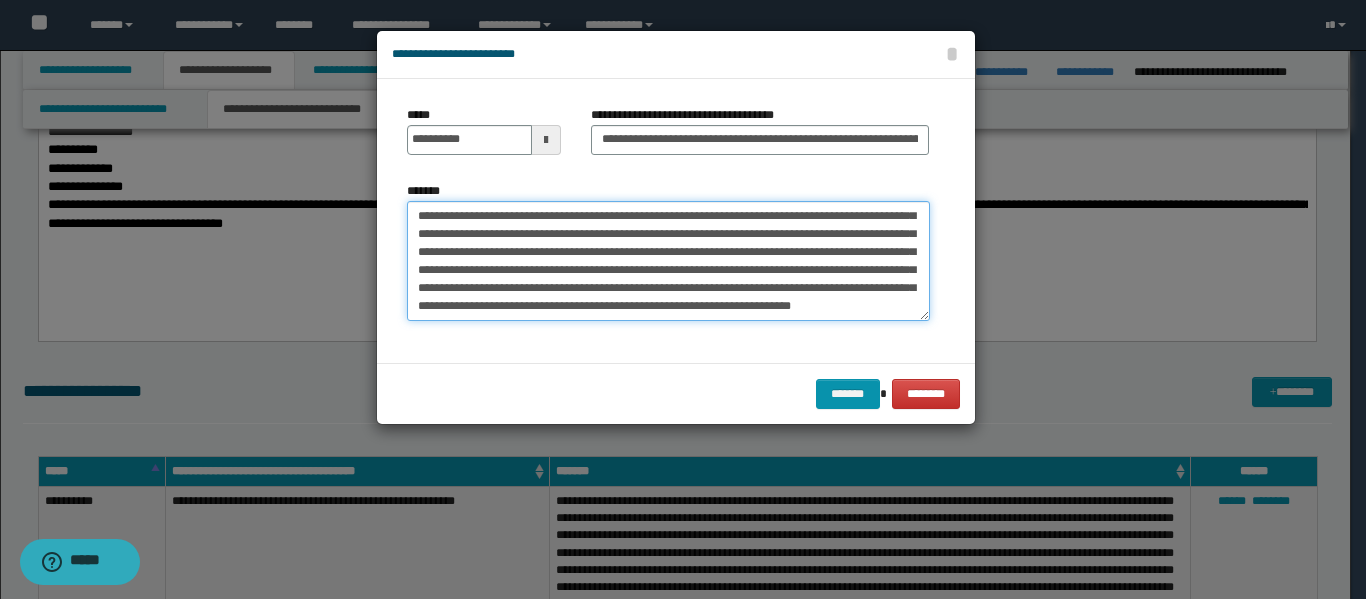 click on "**********" at bounding box center [668, 261] 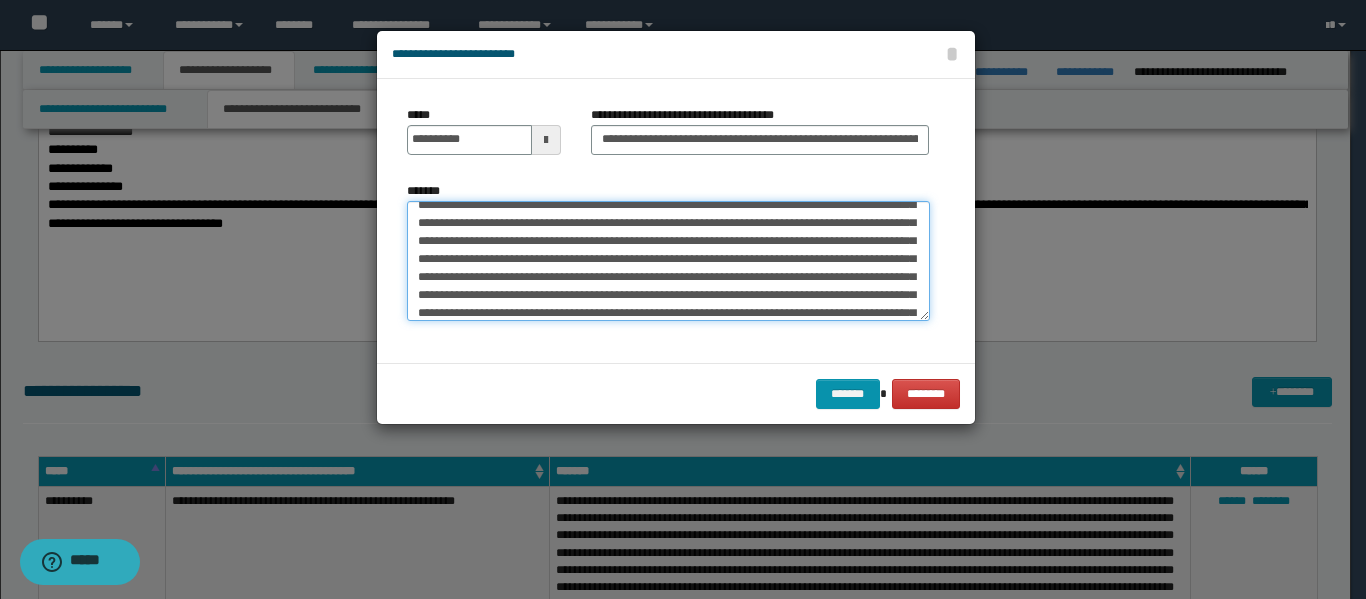 scroll, scrollTop: 2, scrollLeft: 0, axis: vertical 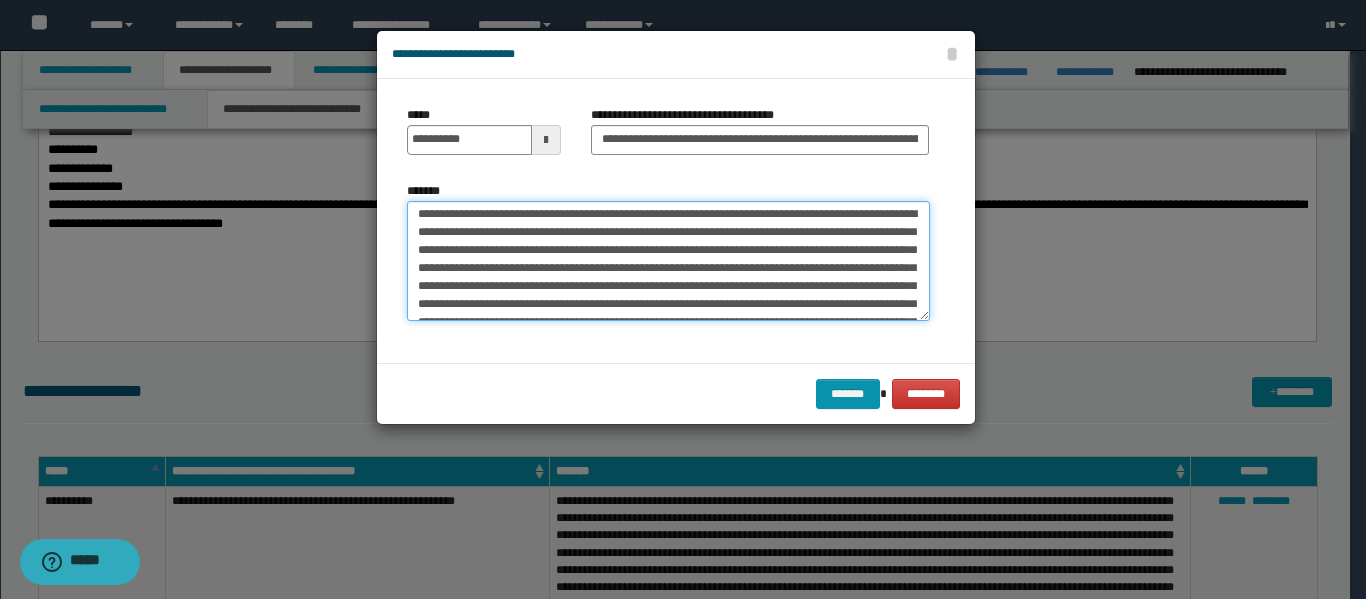 click on "**********" at bounding box center (668, 261) 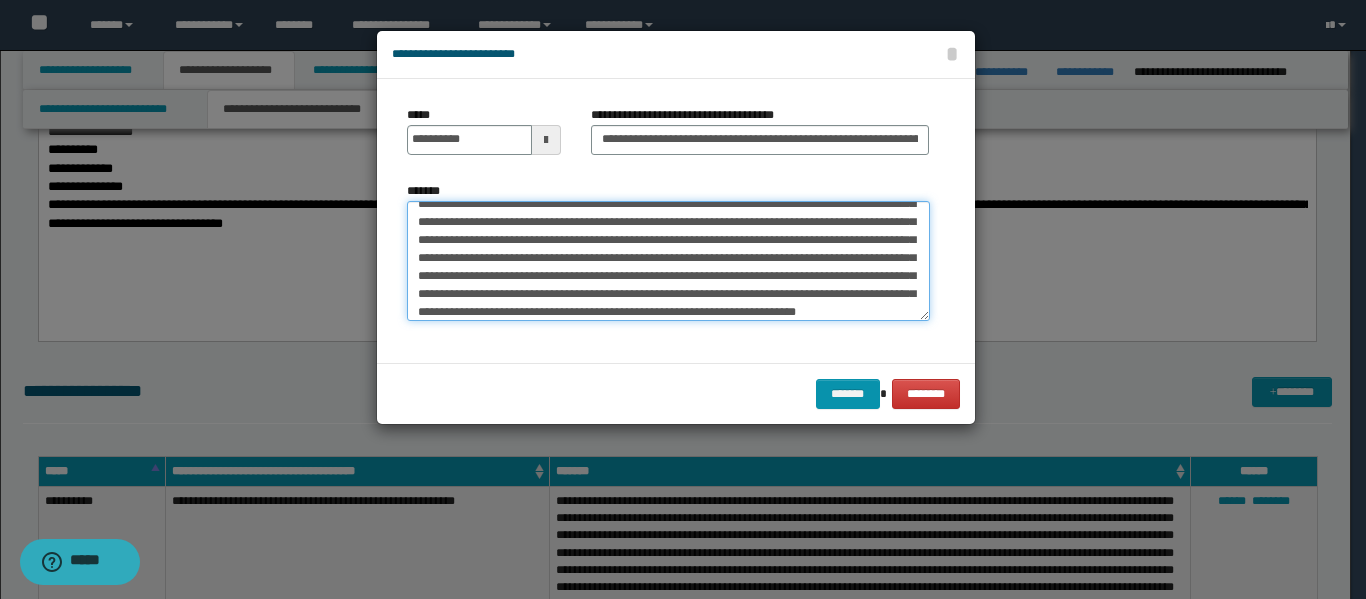 scroll, scrollTop: 108, scrollLeft: 0, axis: vertical 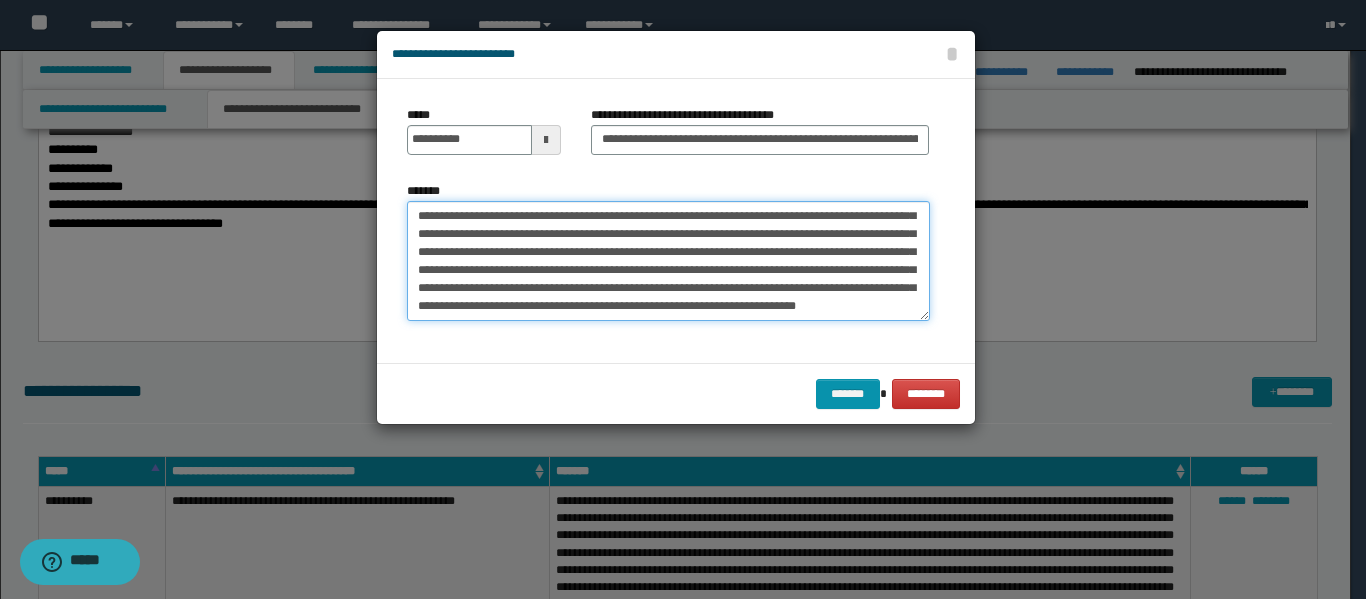 click on "**********" at bounding box center (668, 261) 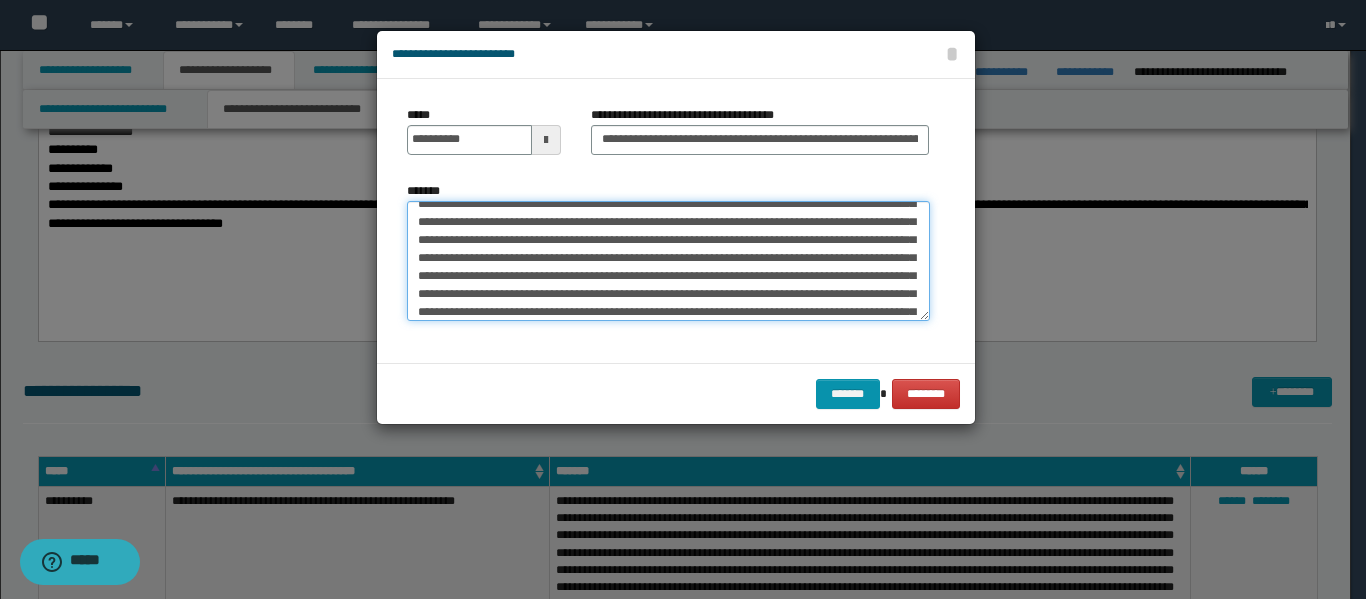 scroll, scrollTop: 200, scrollLeft: 0, axis: vertical 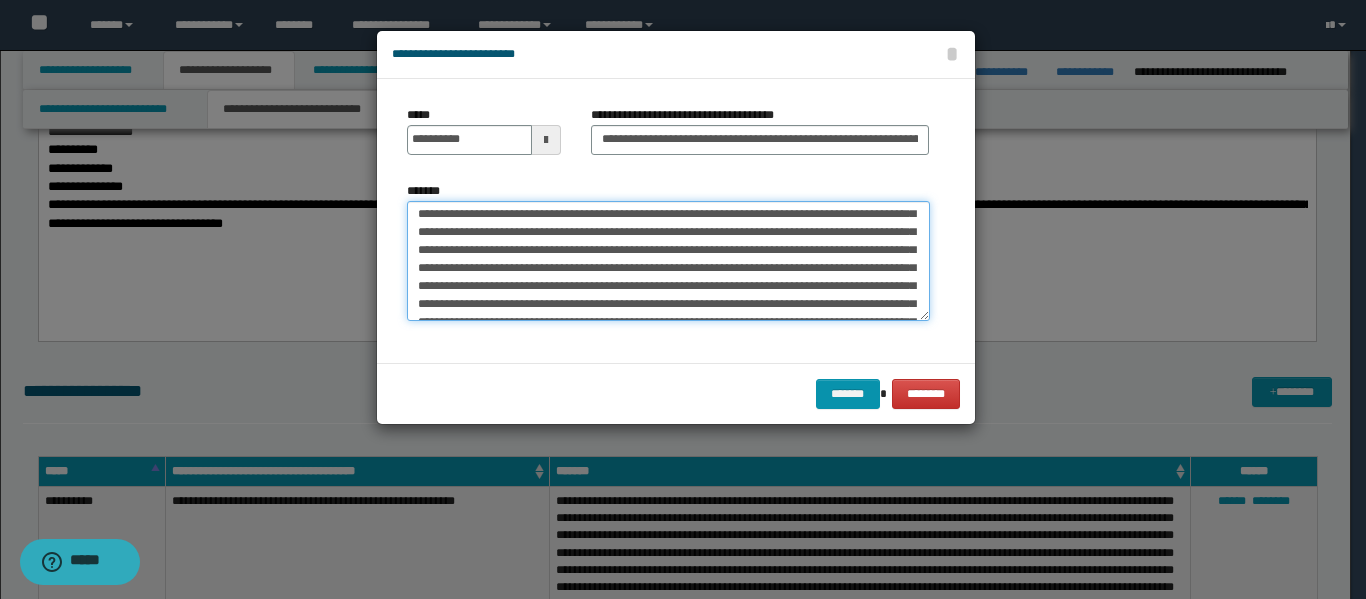 click on "*******" at bounding box center [668, 261] 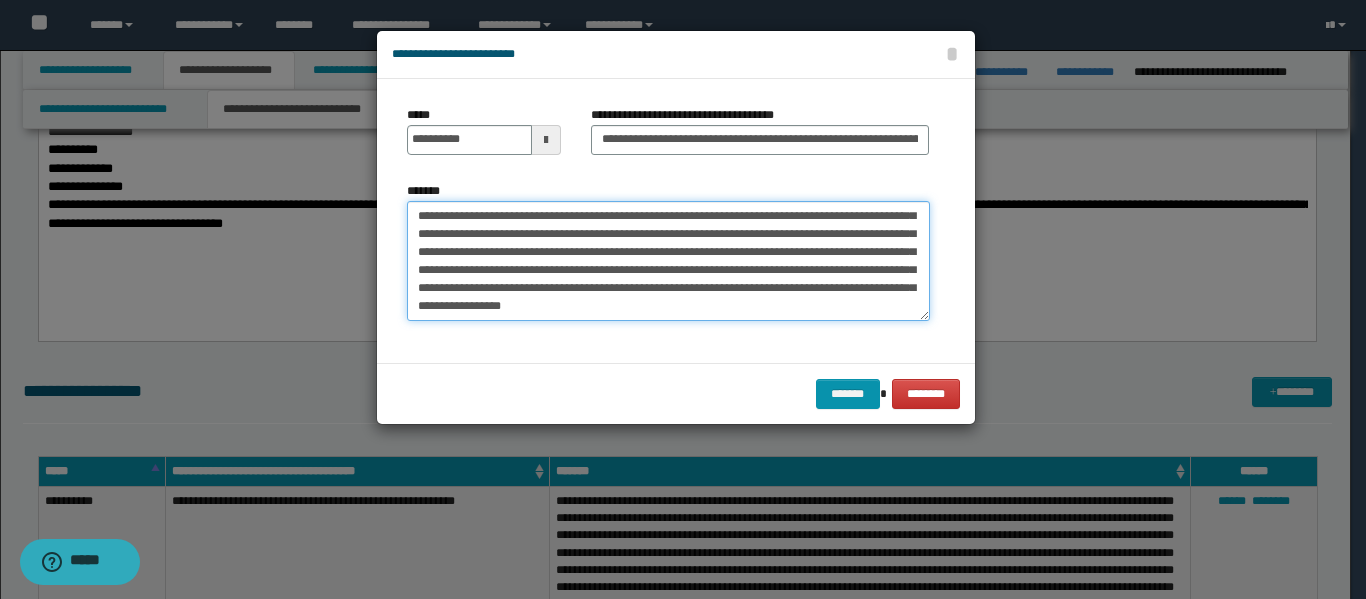 scroll, scrollTop: 278, scrollLeft: 0, axis: vertical 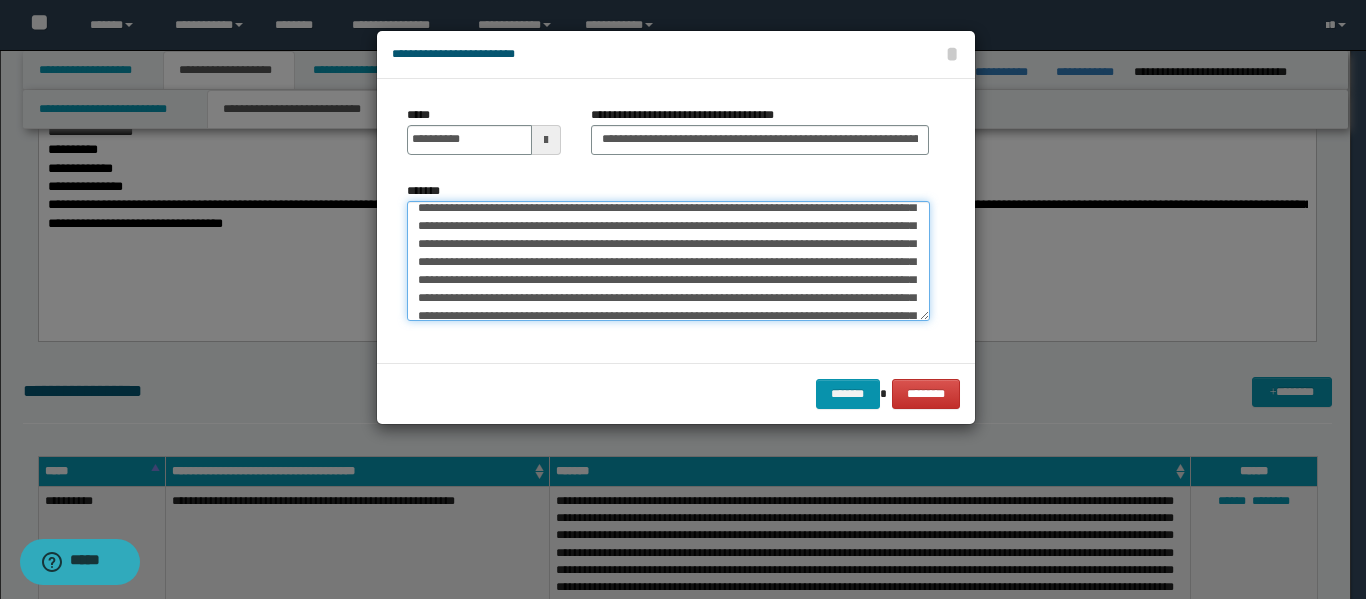click on "*******" at bounding box center (668, 261) 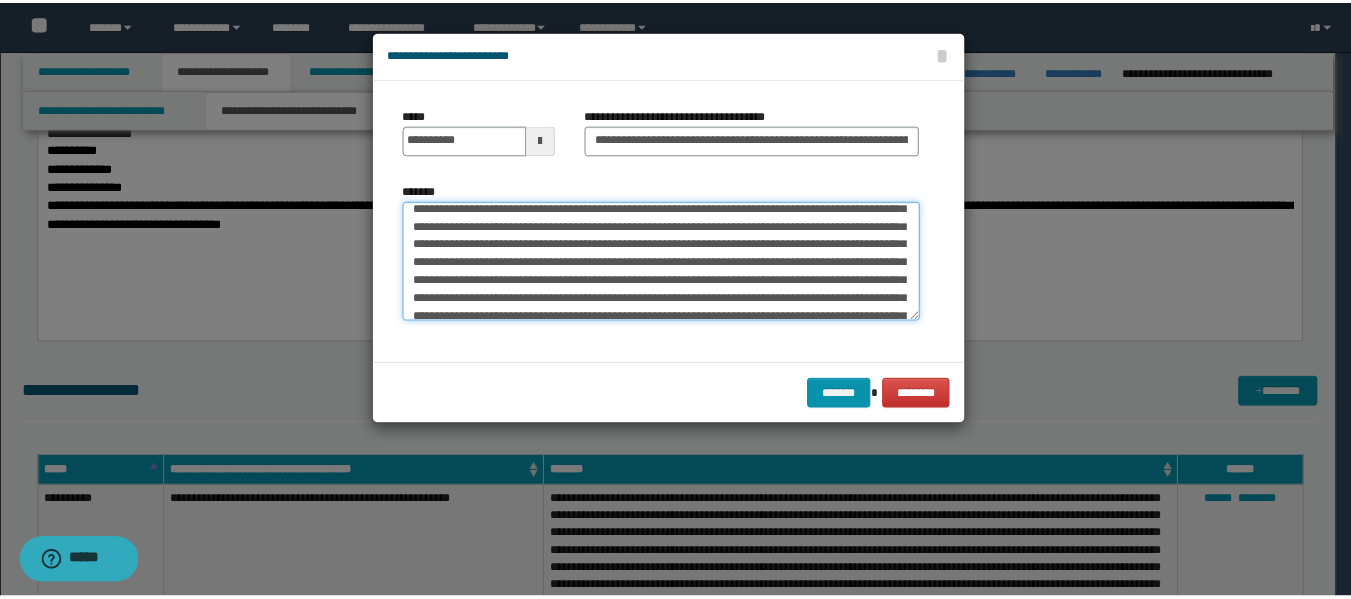 scroll, scrollTop: 378, scrollLeft: 0, axis: vertical 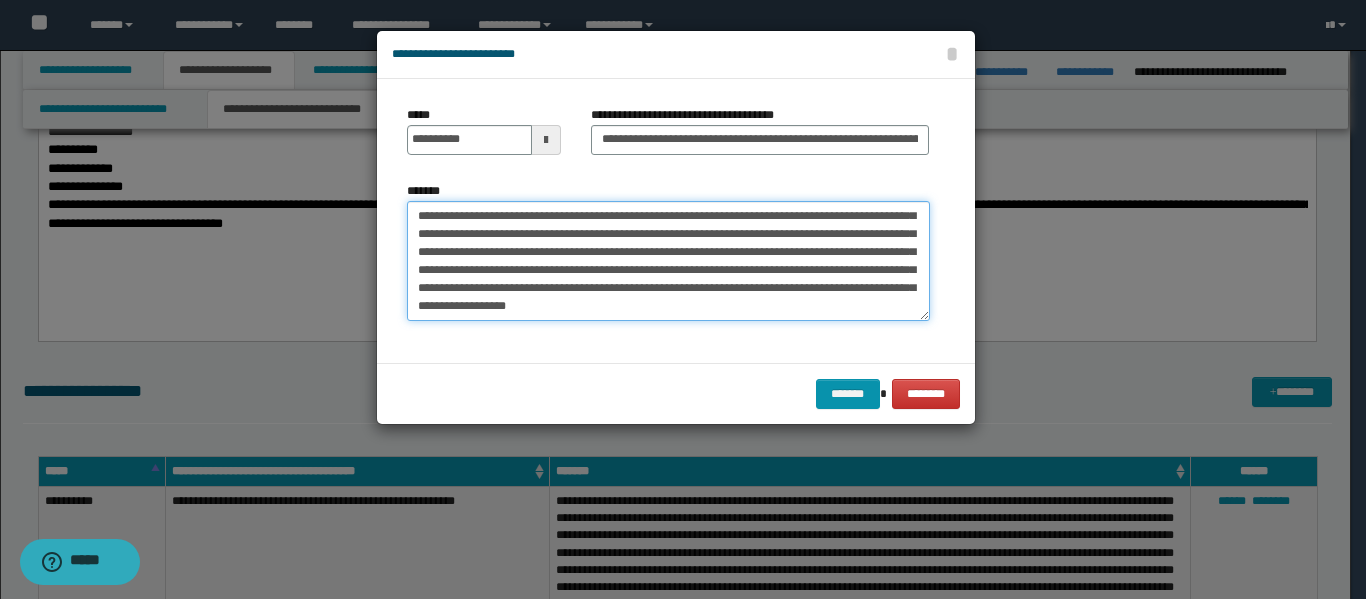 click on "*******" at bounding box center [668, 261] 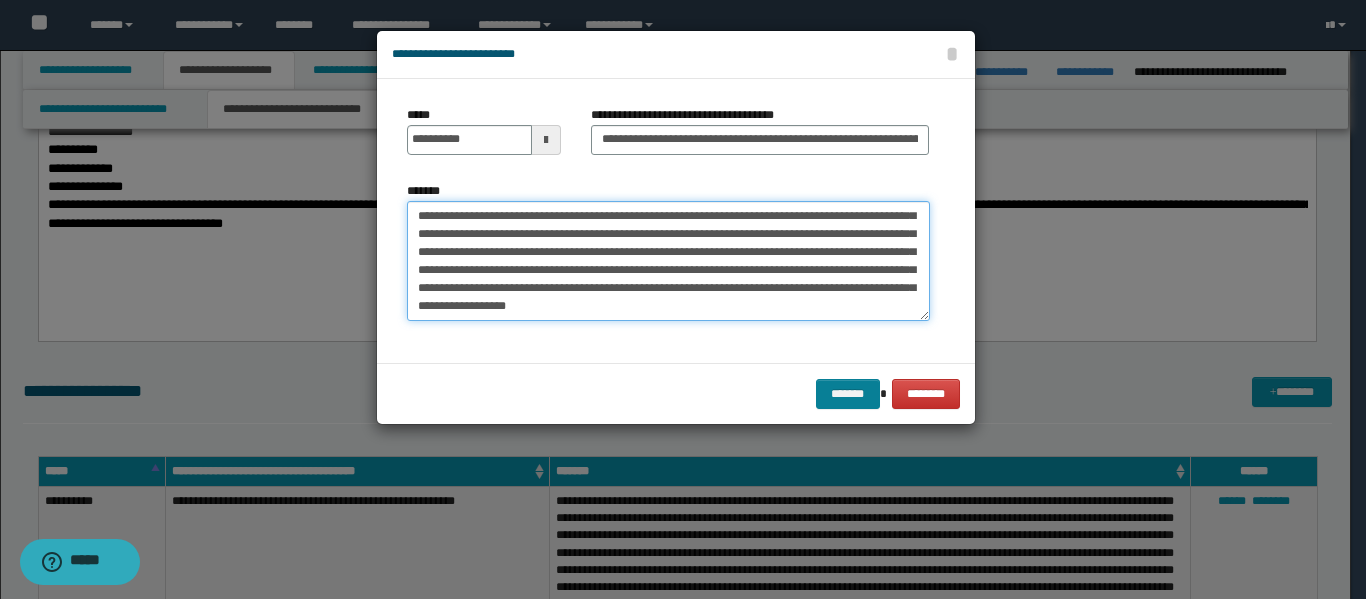 type on "**********" 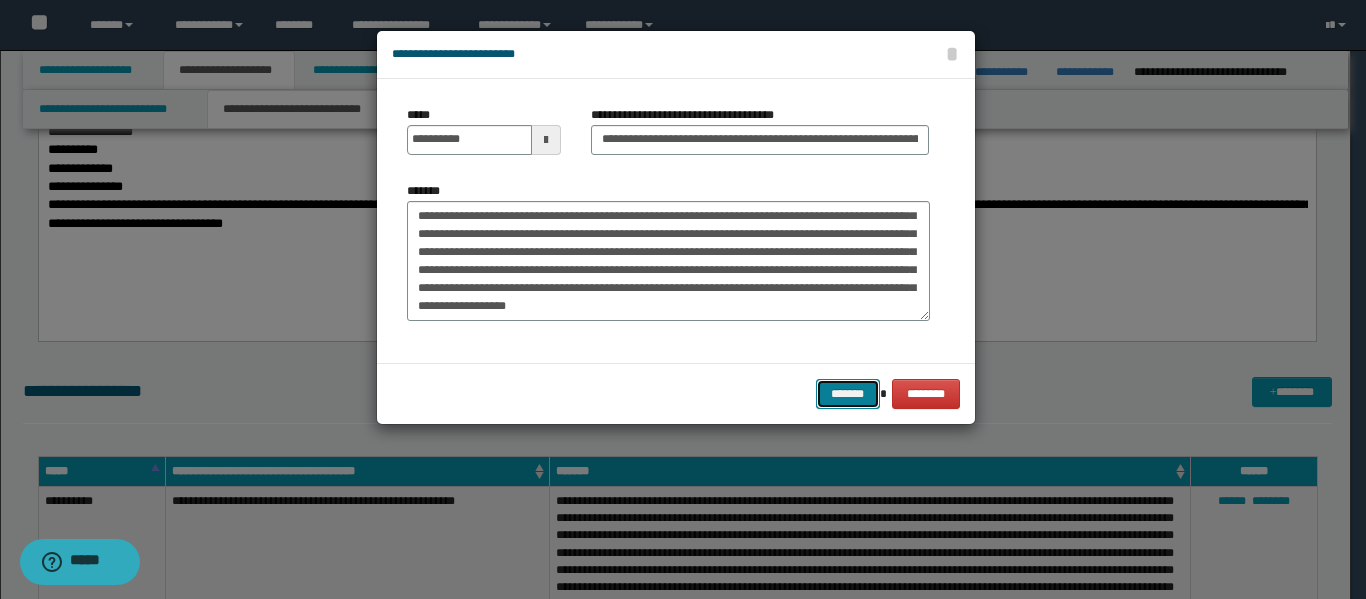 click on "*******" at bounding box center [848, 394] 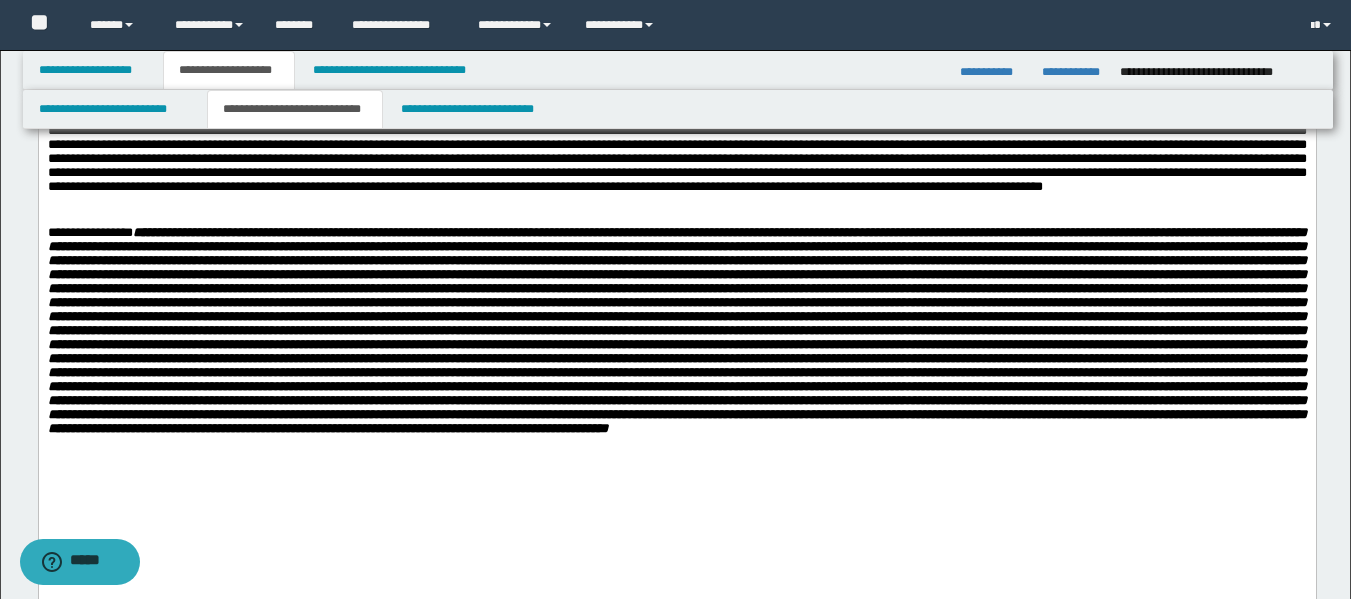 scroll, scrollTop: 0, scrollLeft: 0, axis: both 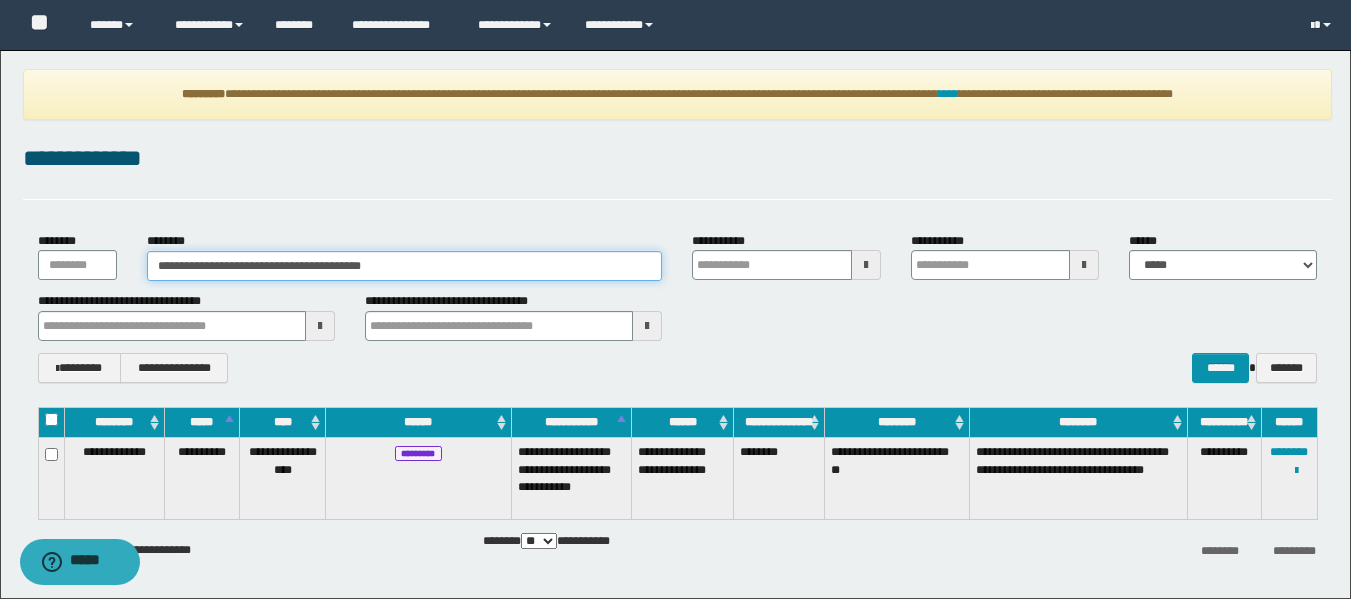 click on "**********" at bounding box center (405, 266) 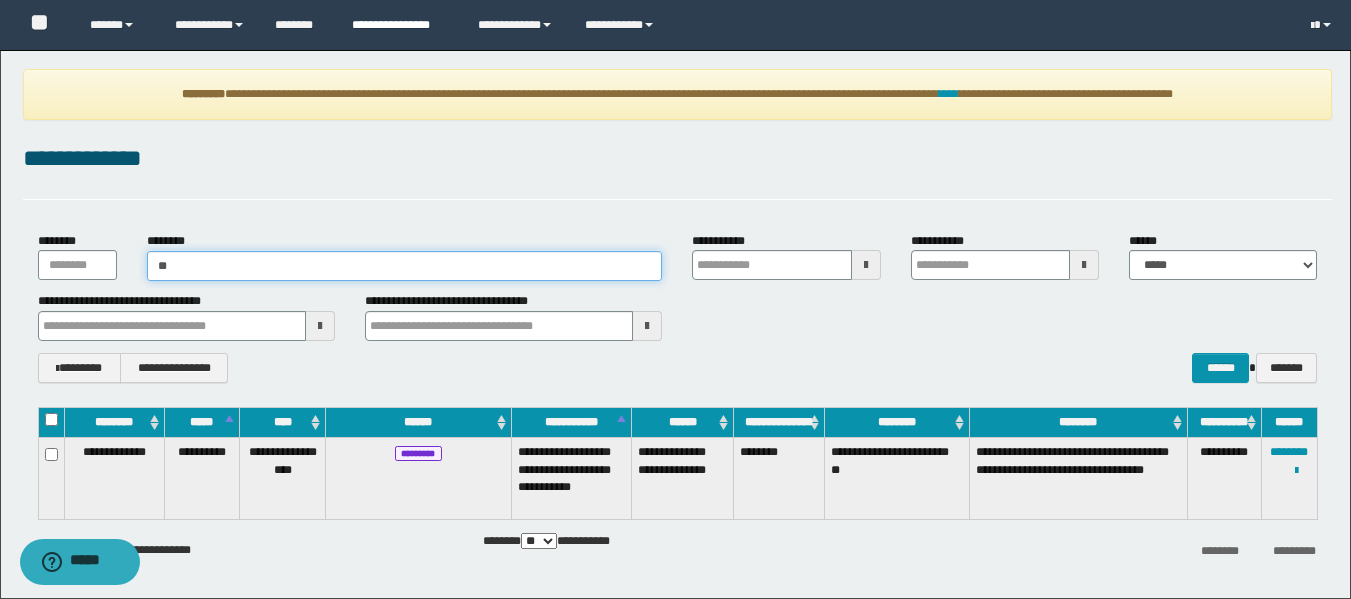 type on "*" 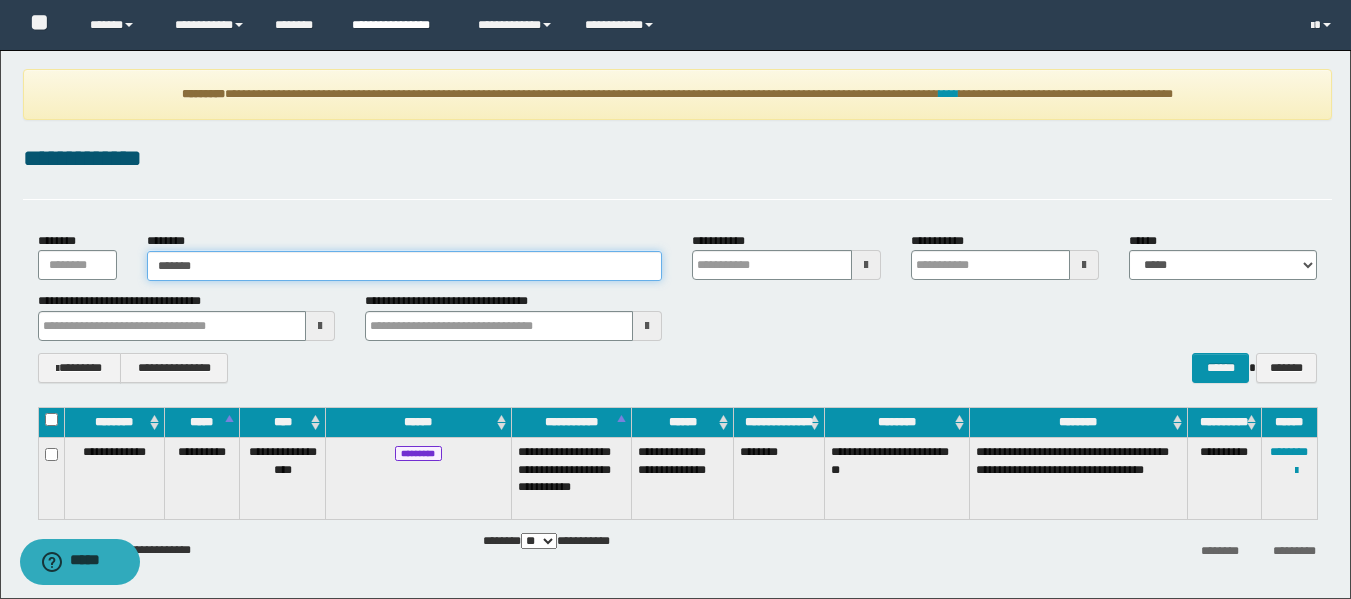 type on "*******" 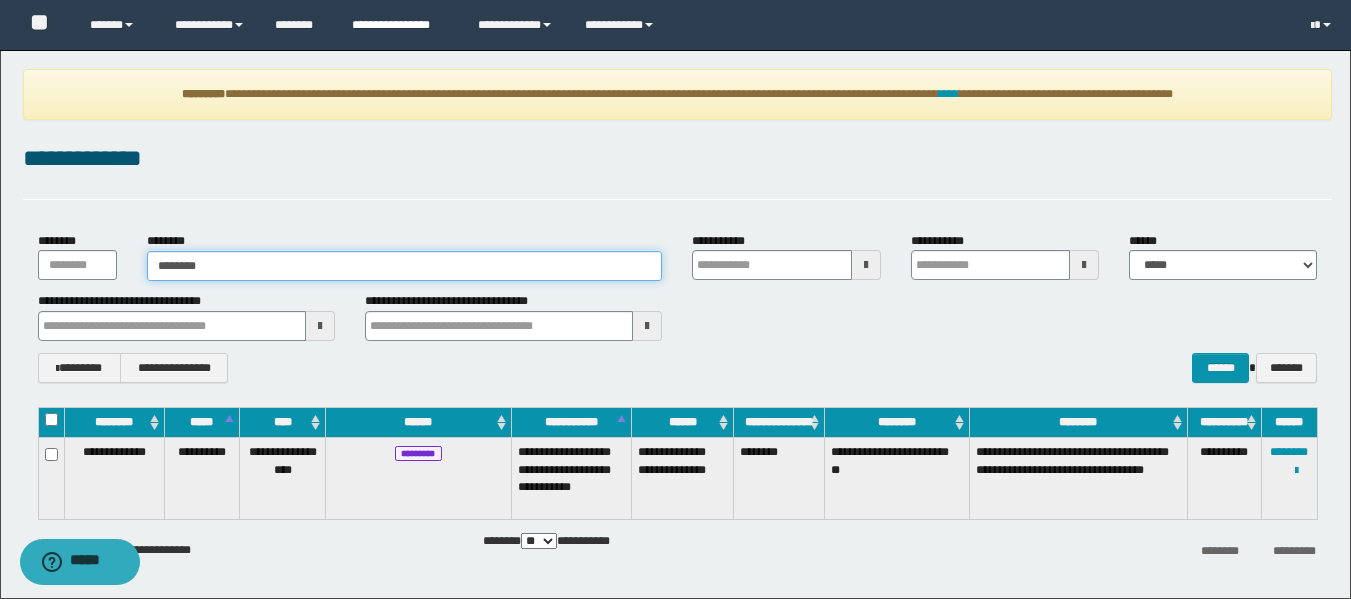 type on "*******" 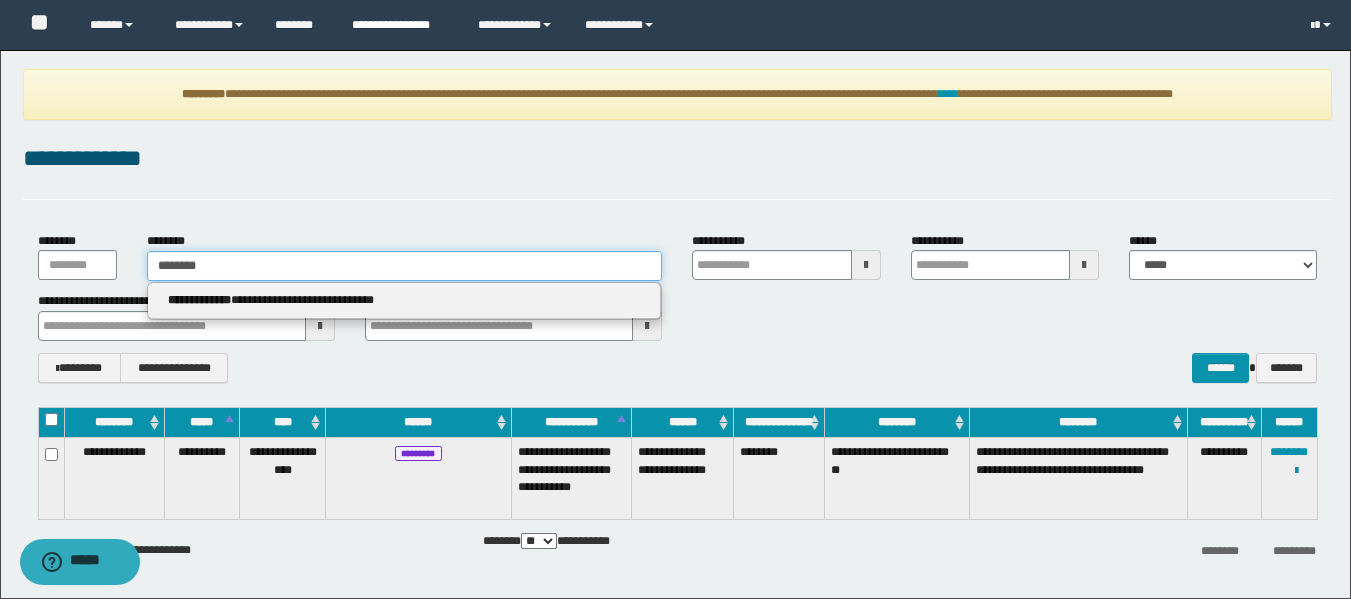 type 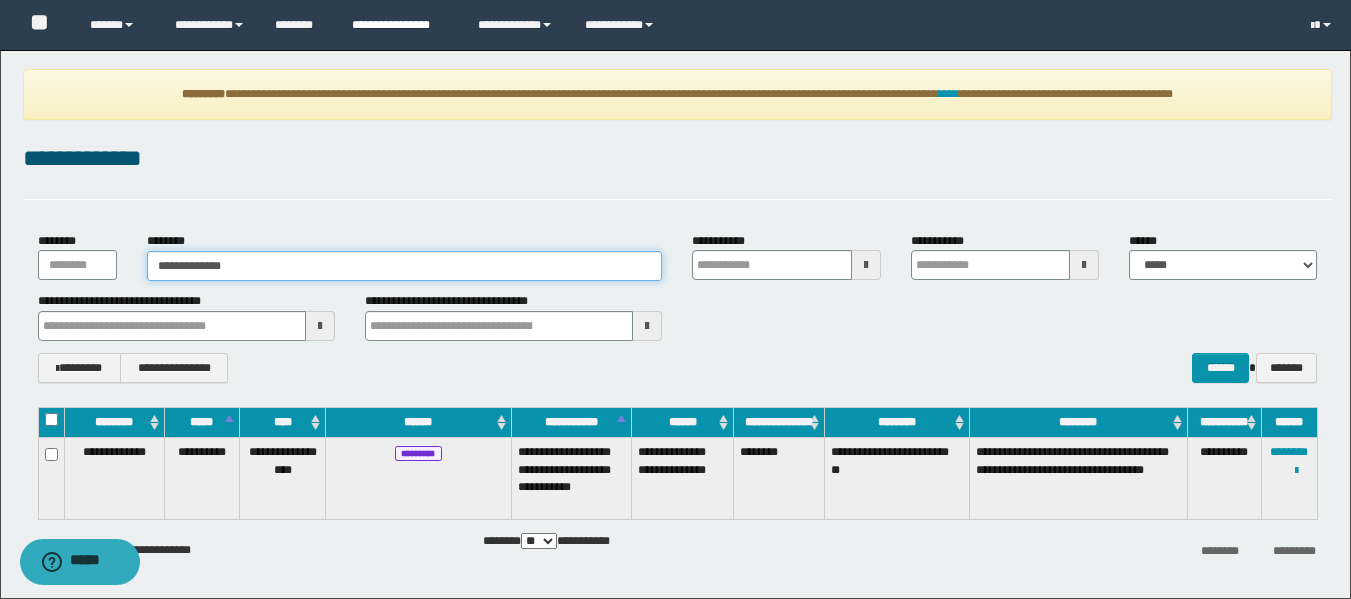 type on "**********" 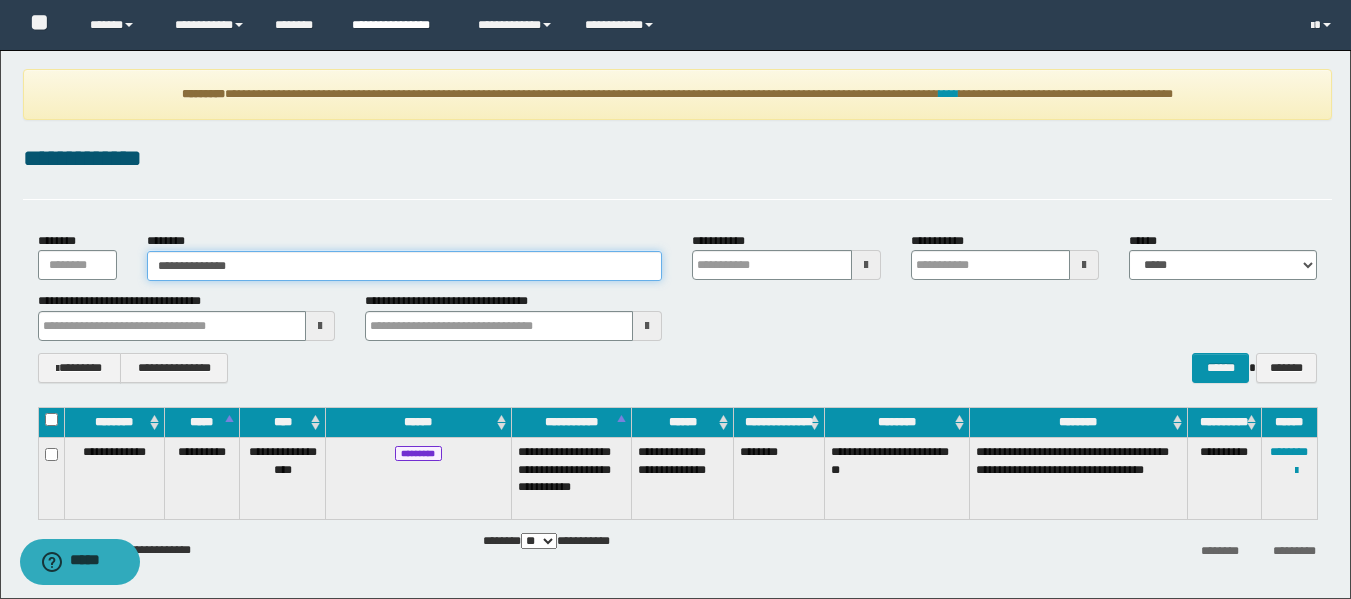 type on "**********" 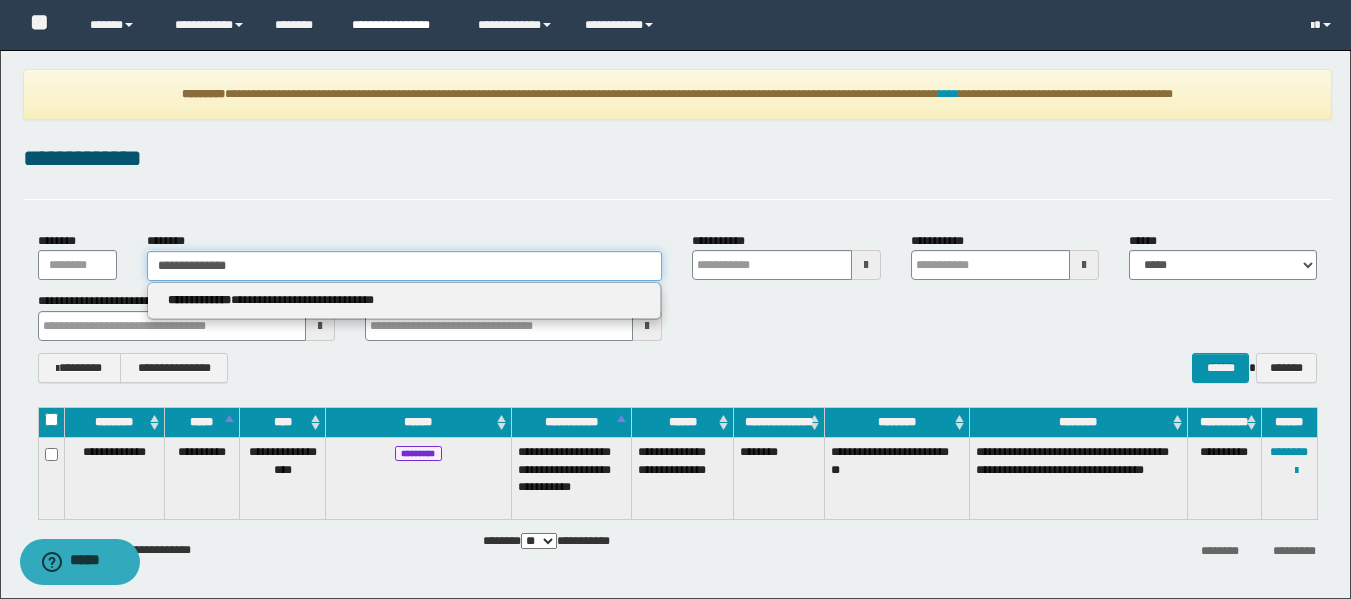 type 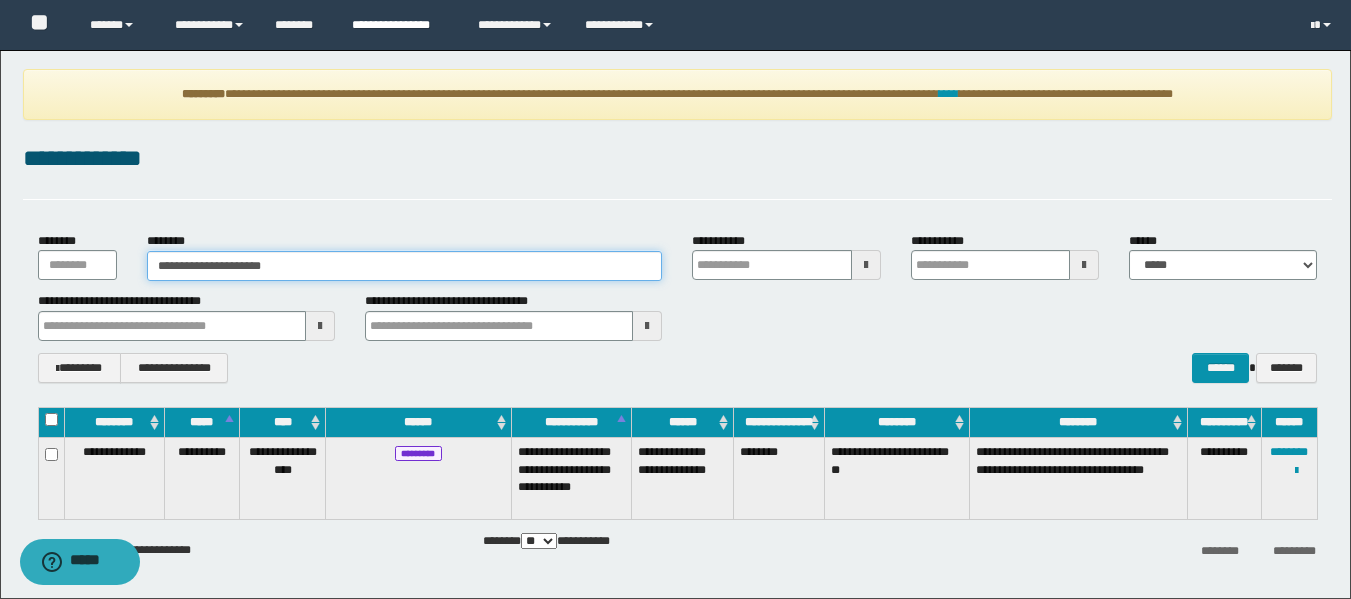 type on "**********" 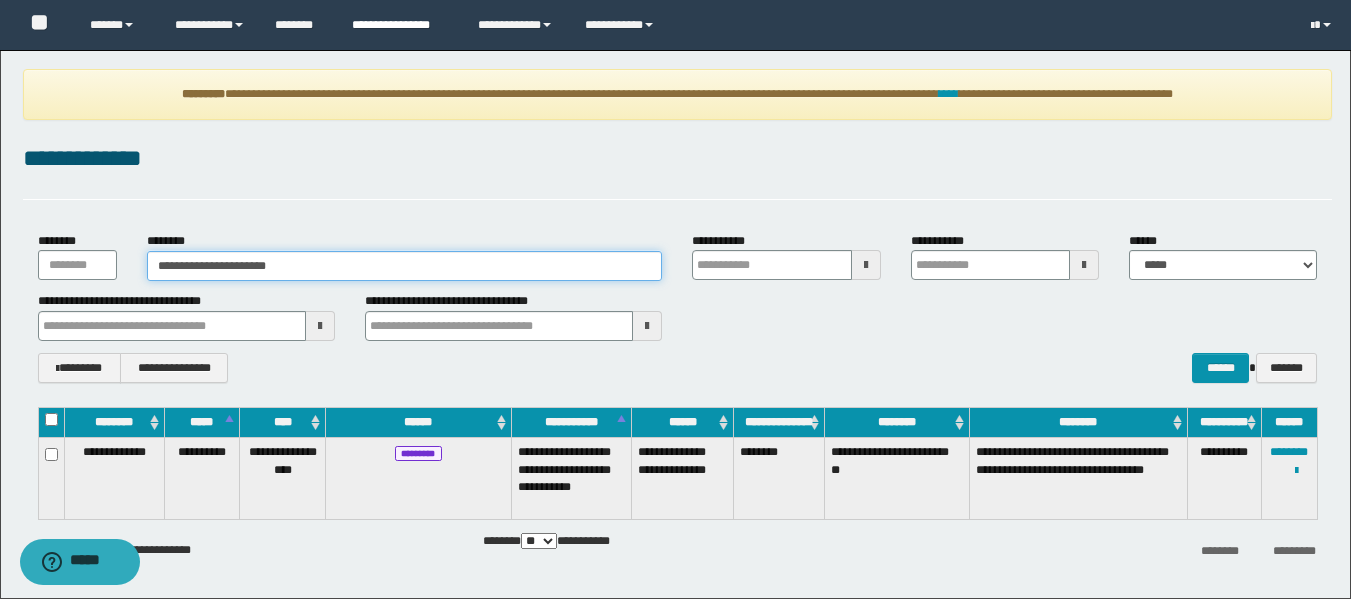 type on "**********" 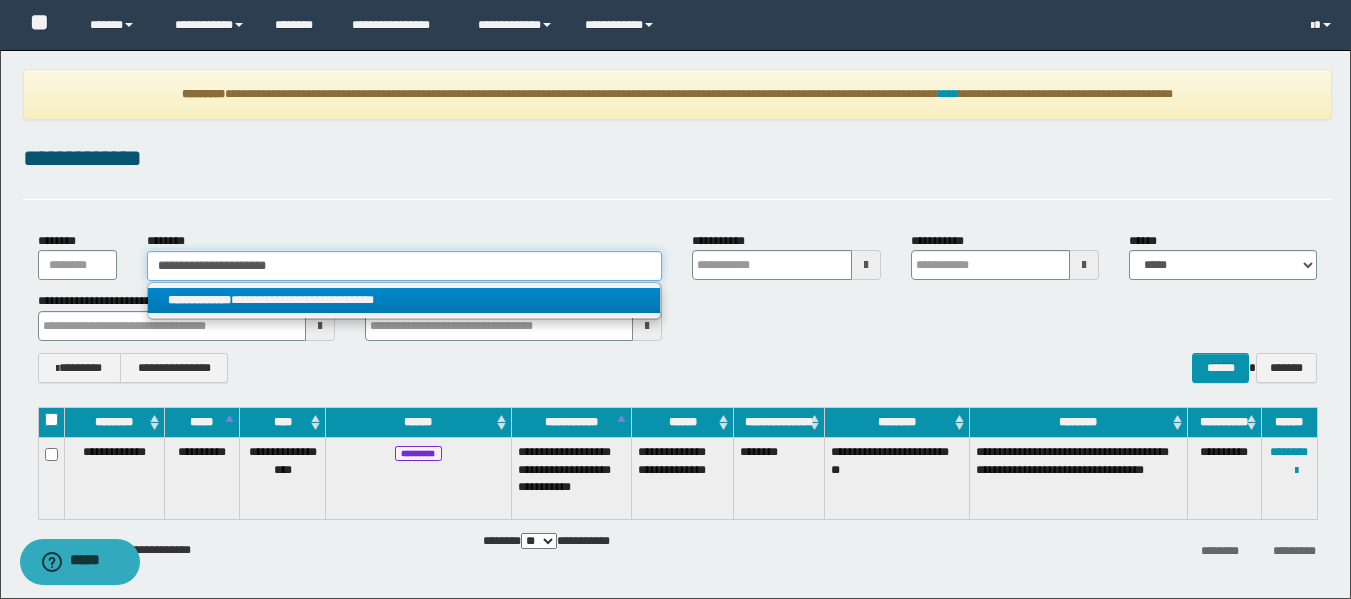 type on "**********" 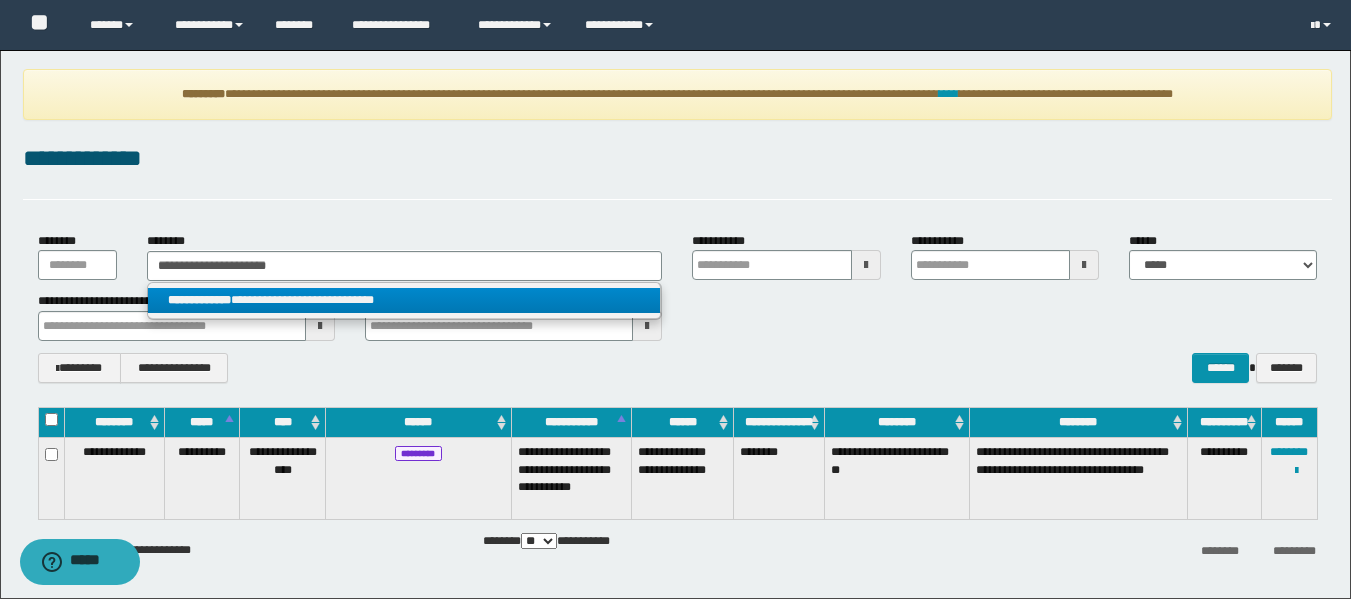click on "**********" at bounding box center (404, 300) 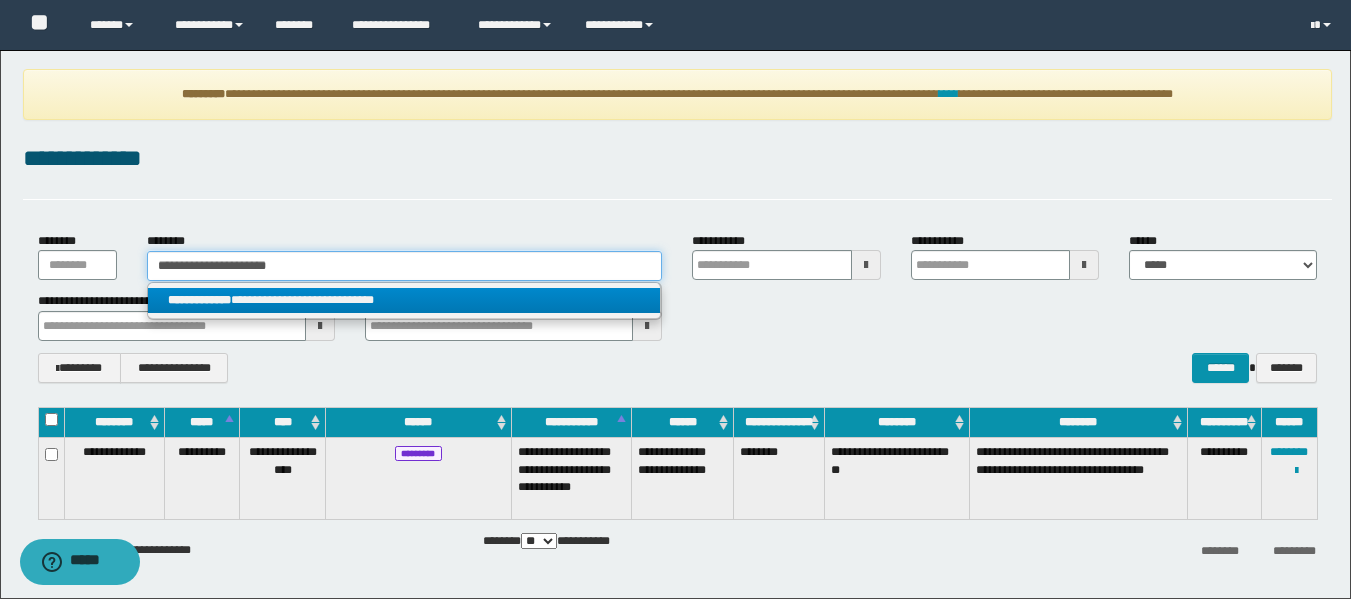 type 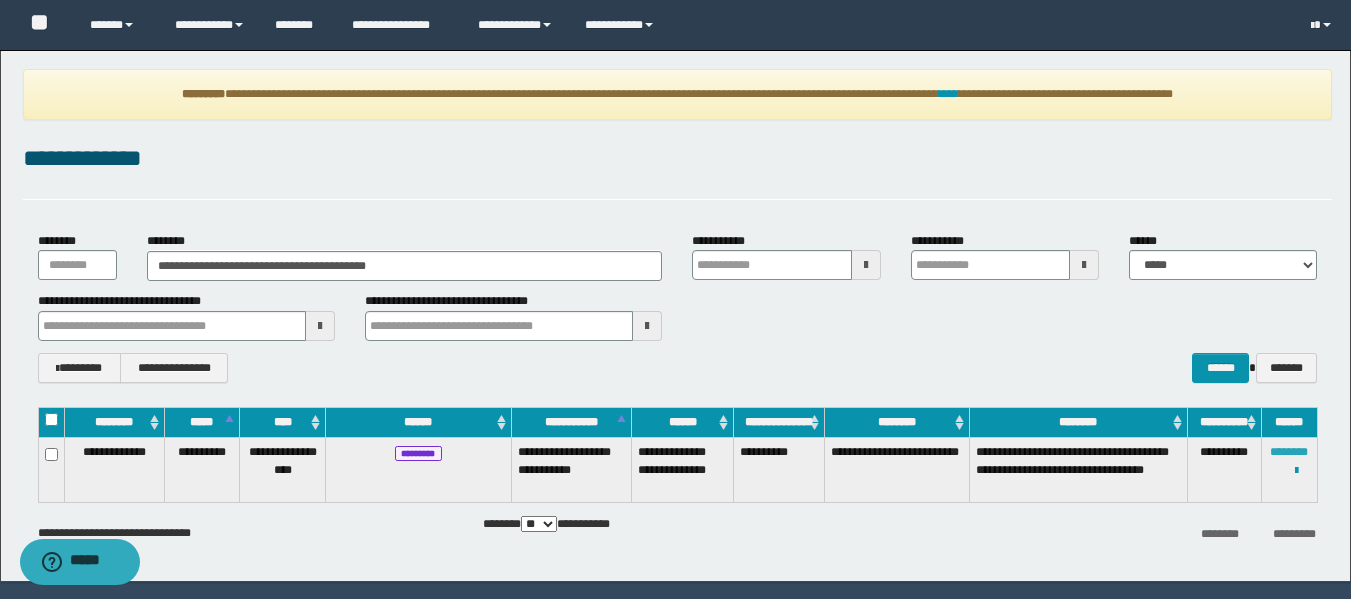 click on "********" at bounding box center (1289, 452) 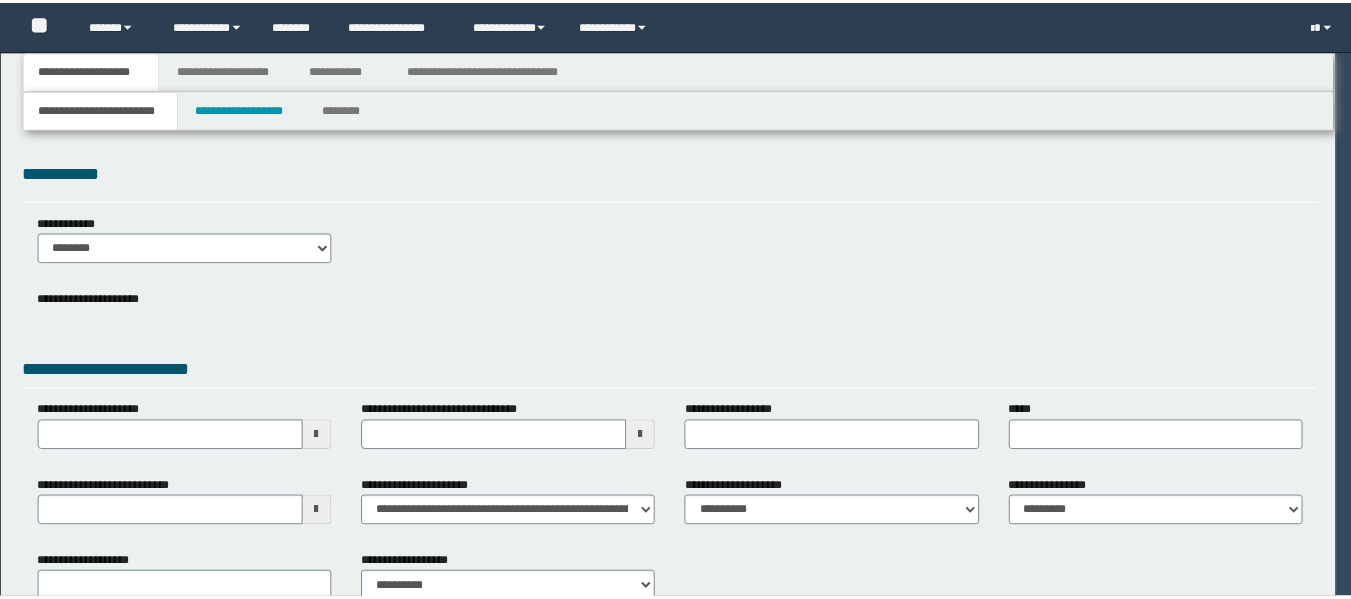 scroll, scrollTop: 0, scrollLeft: 0, axis: both 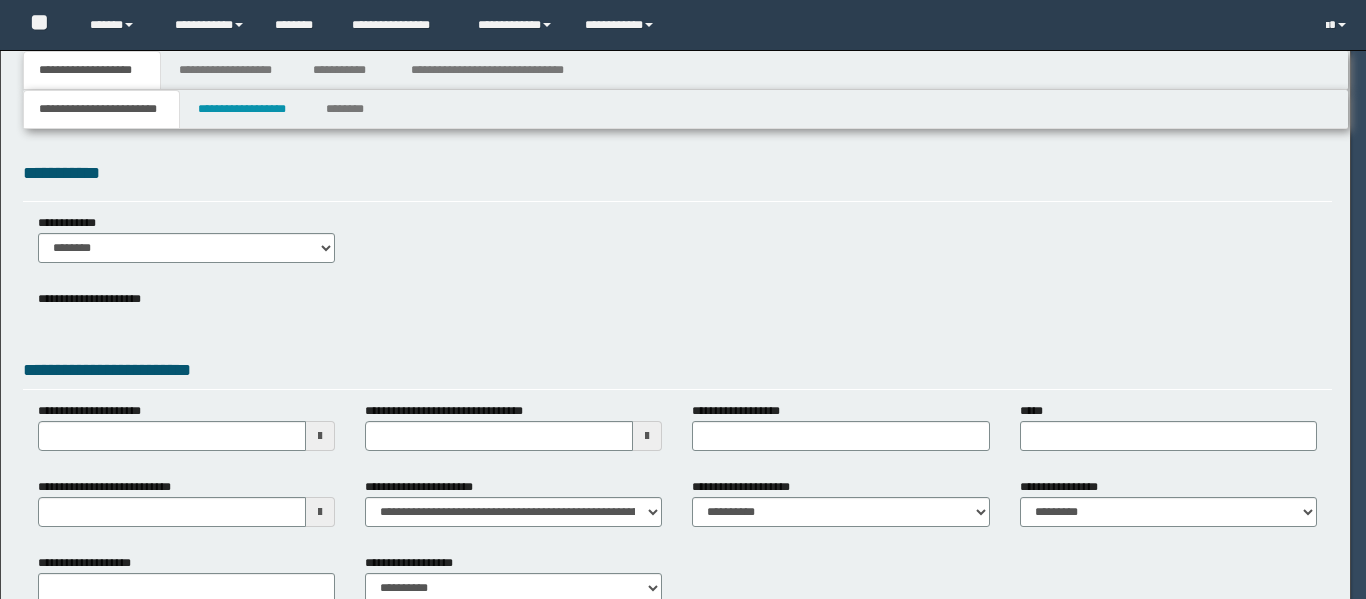type on "**********" 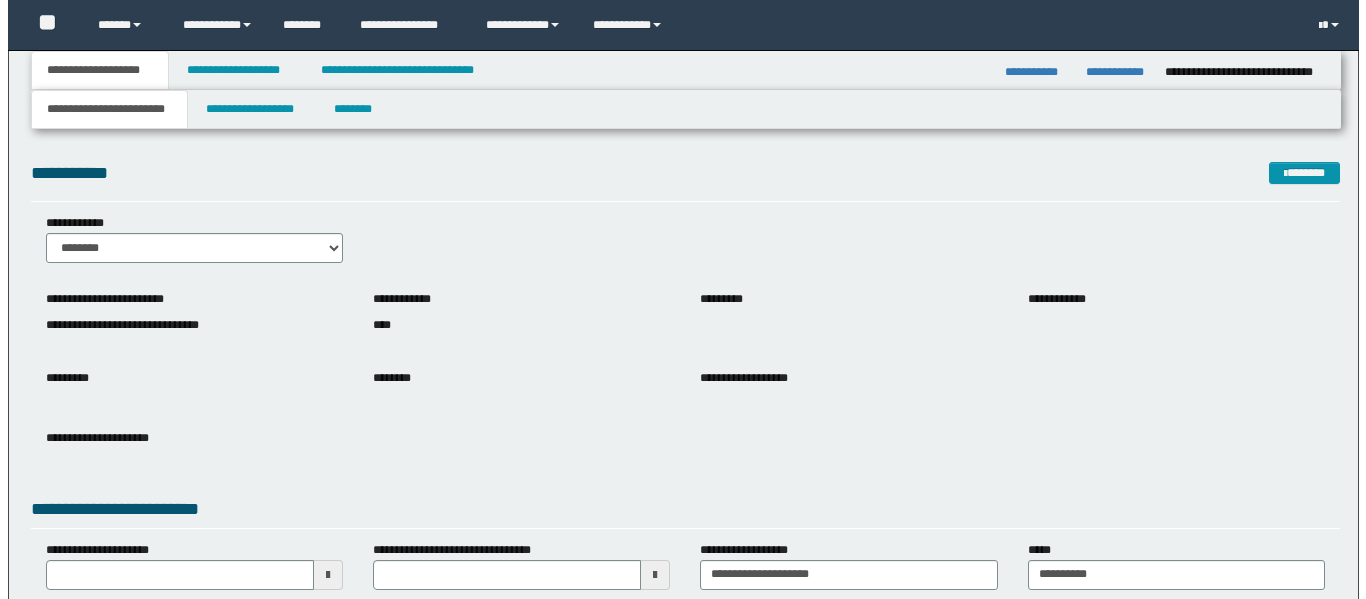 scroll, scrollTop: 0, scrollLeft: 0, axis: both 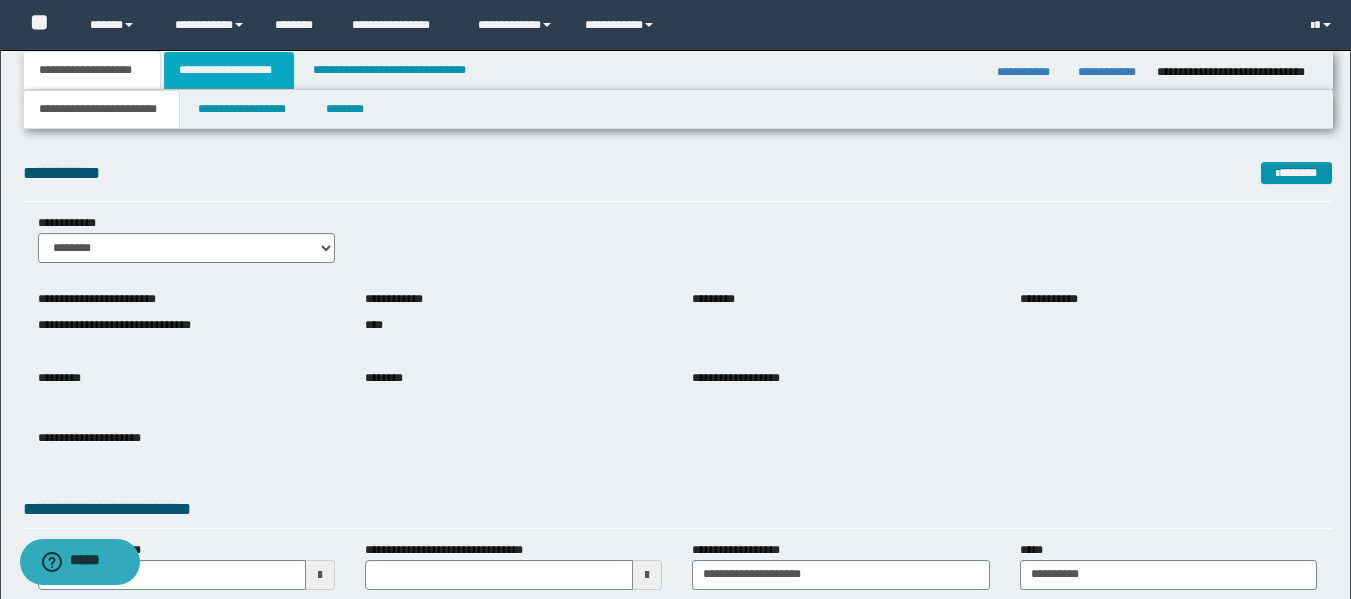 click on "**********" at bounding box center [229, 70] 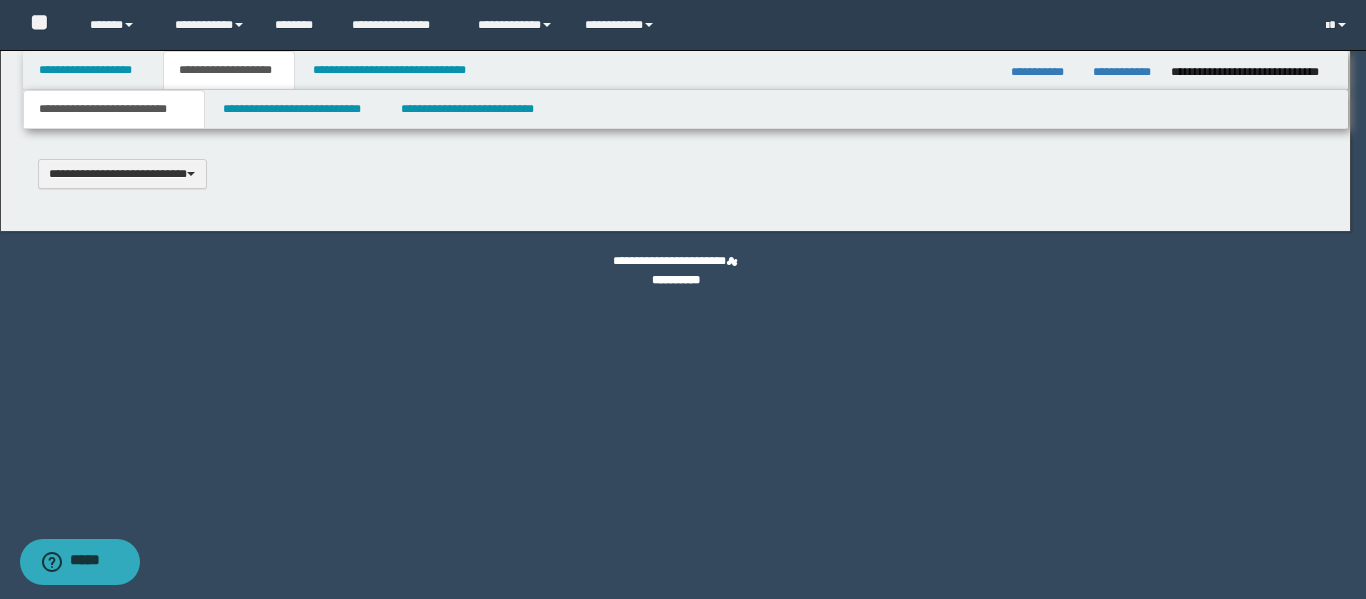 type 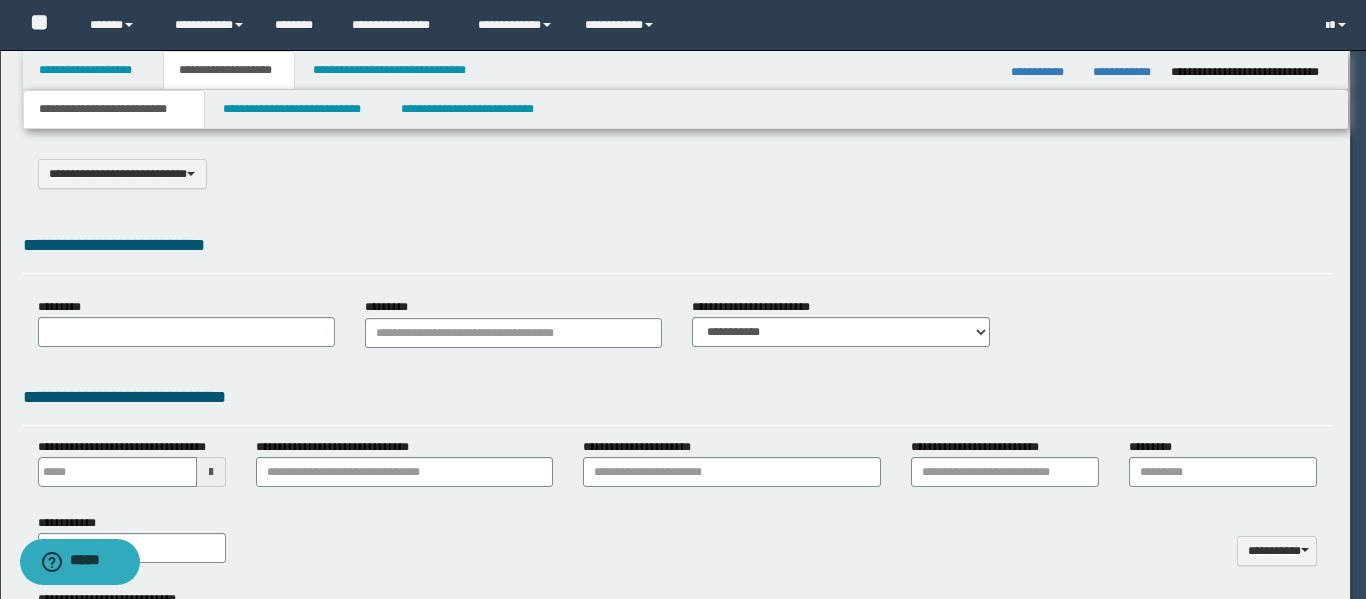 select on "*" 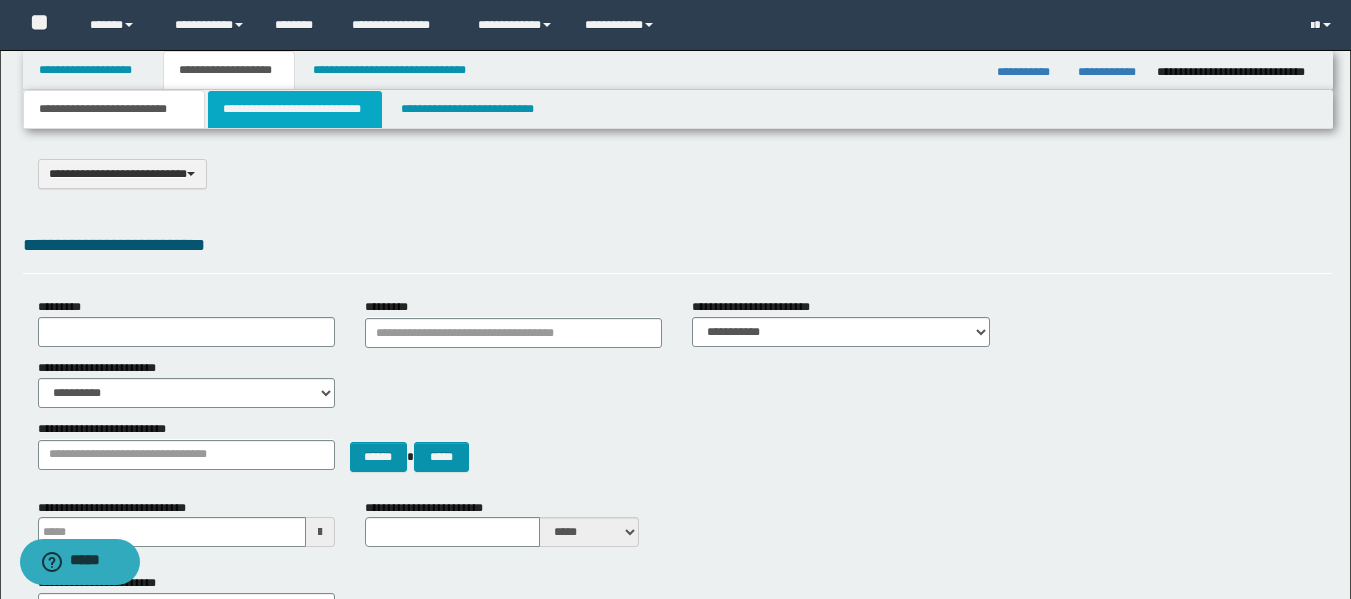 click on "**********" at bounding box center (295, 109) 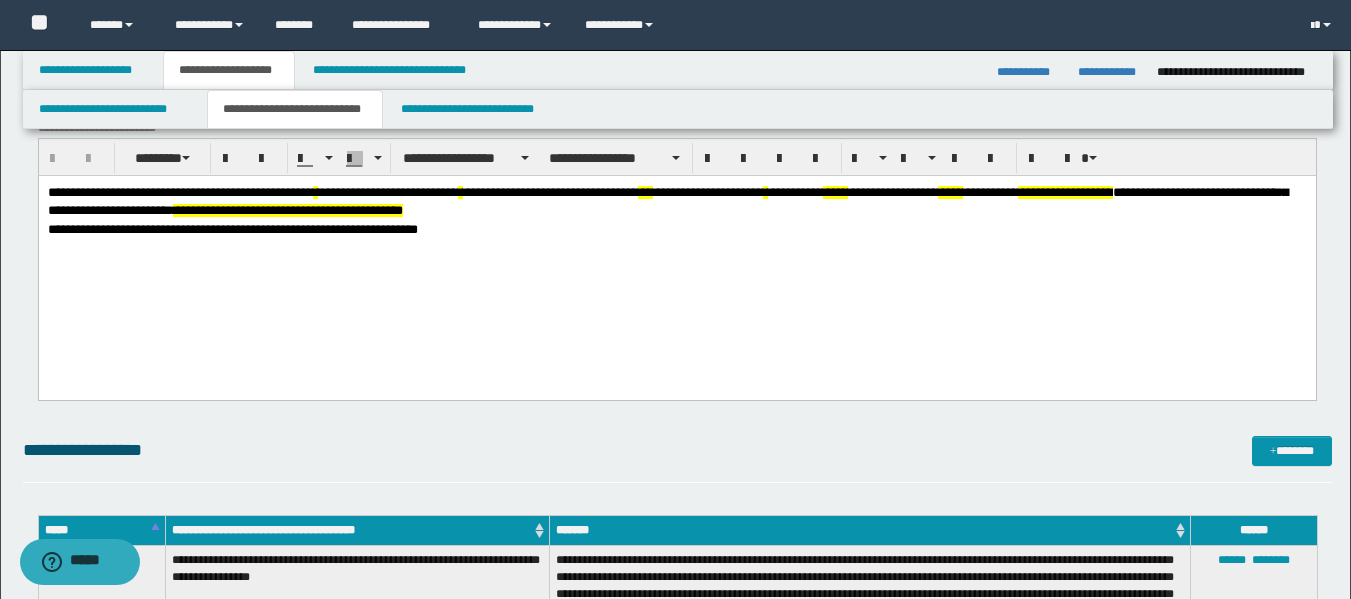 scroll, scrollTop: 400, scrollLeft: 0, axis: vertical 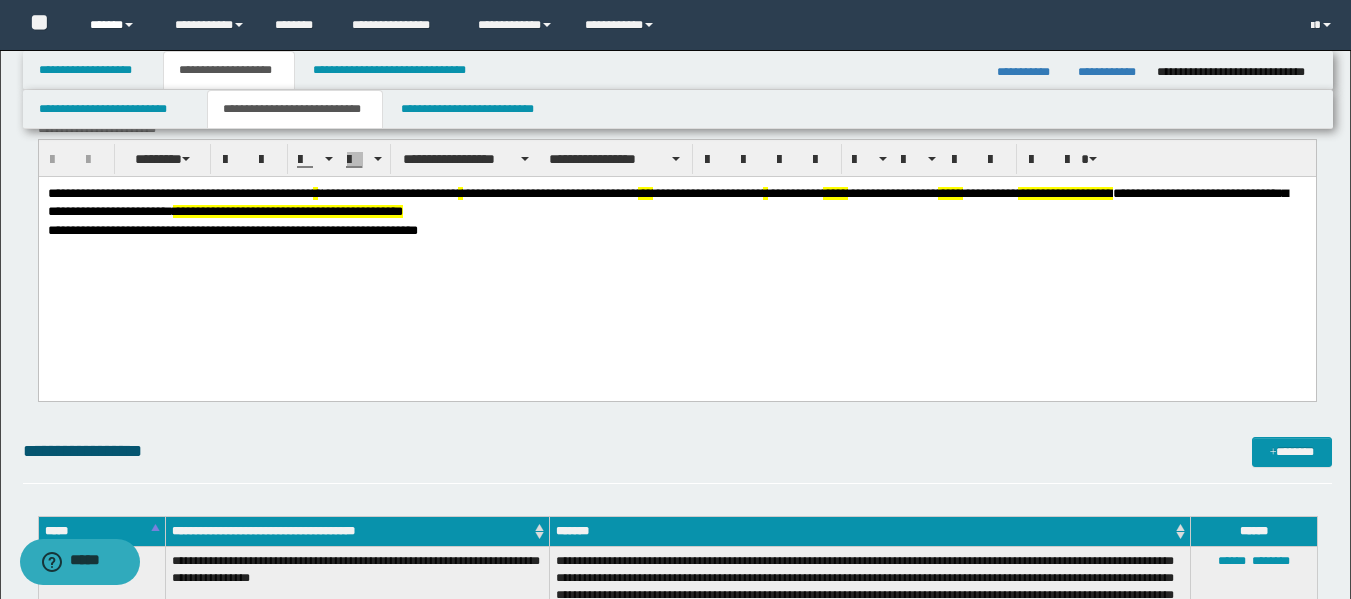 click at bounding box center (129, 25) 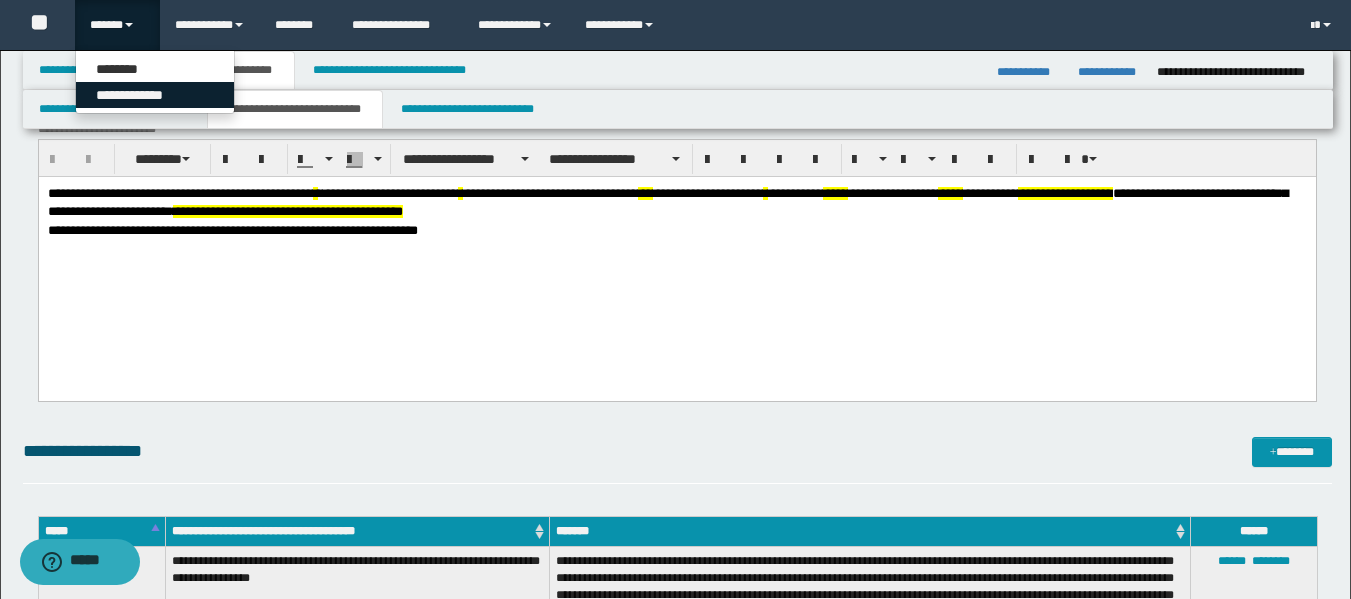 click on "**********" at bounding box center (155, 95) 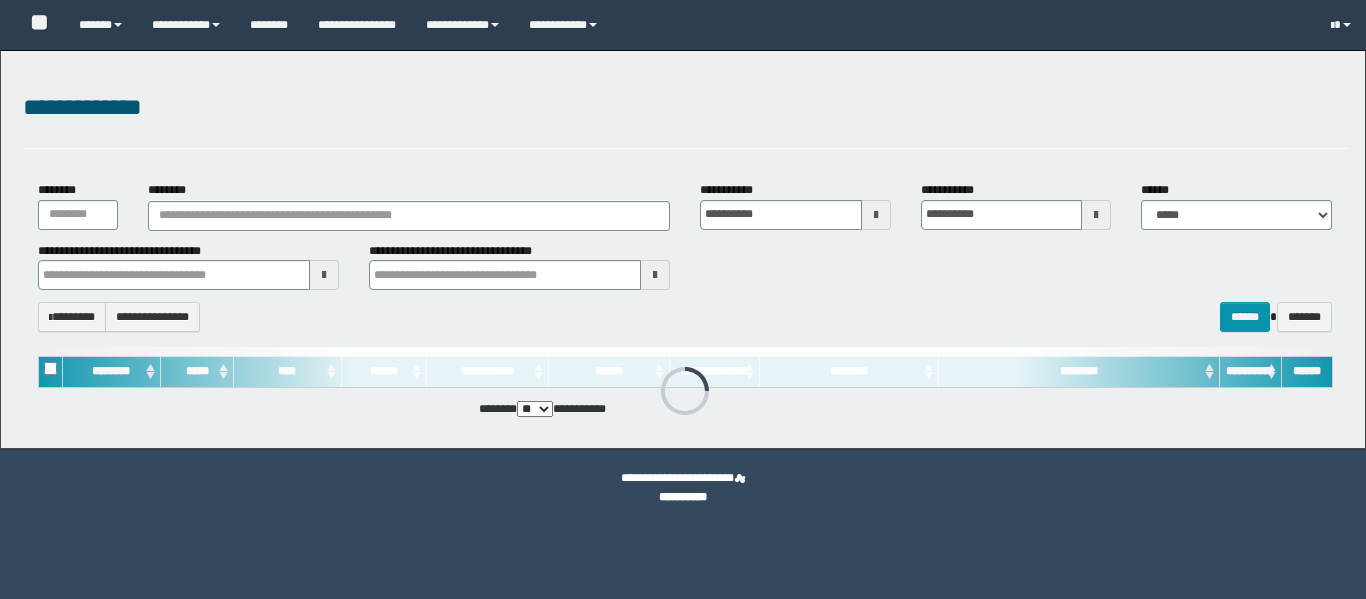 scroll, scrollTop: 0, scrollLeft: 0, axis: both 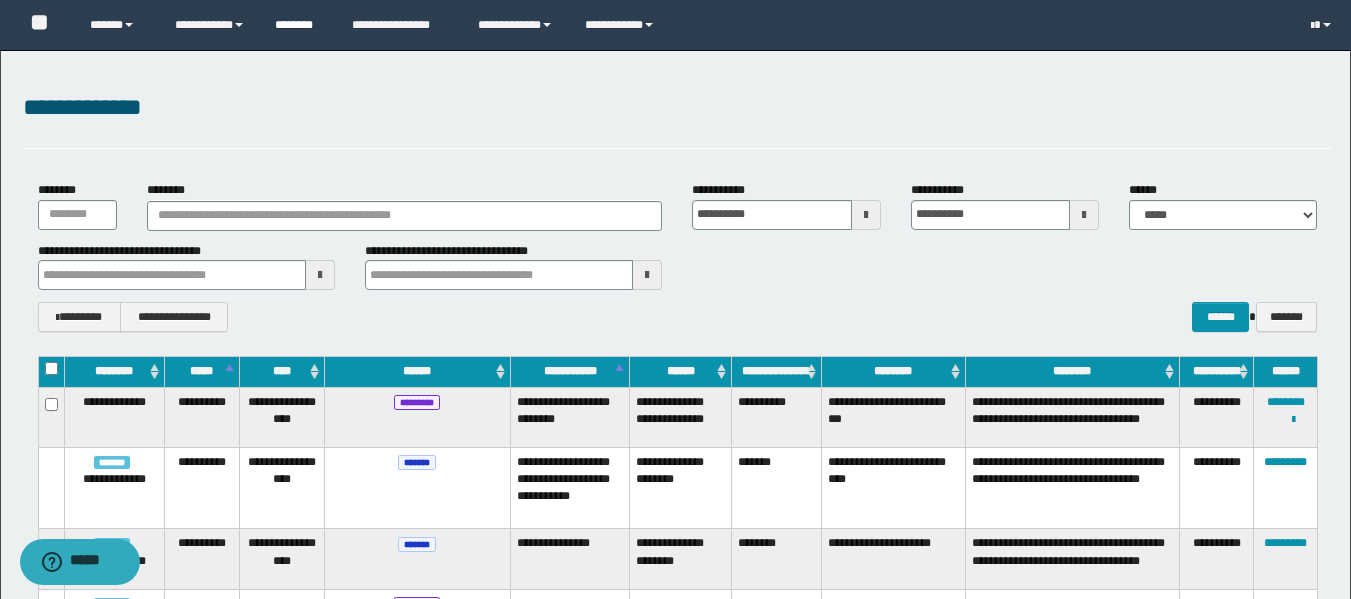click on "********" at bounding box center (298, 25) 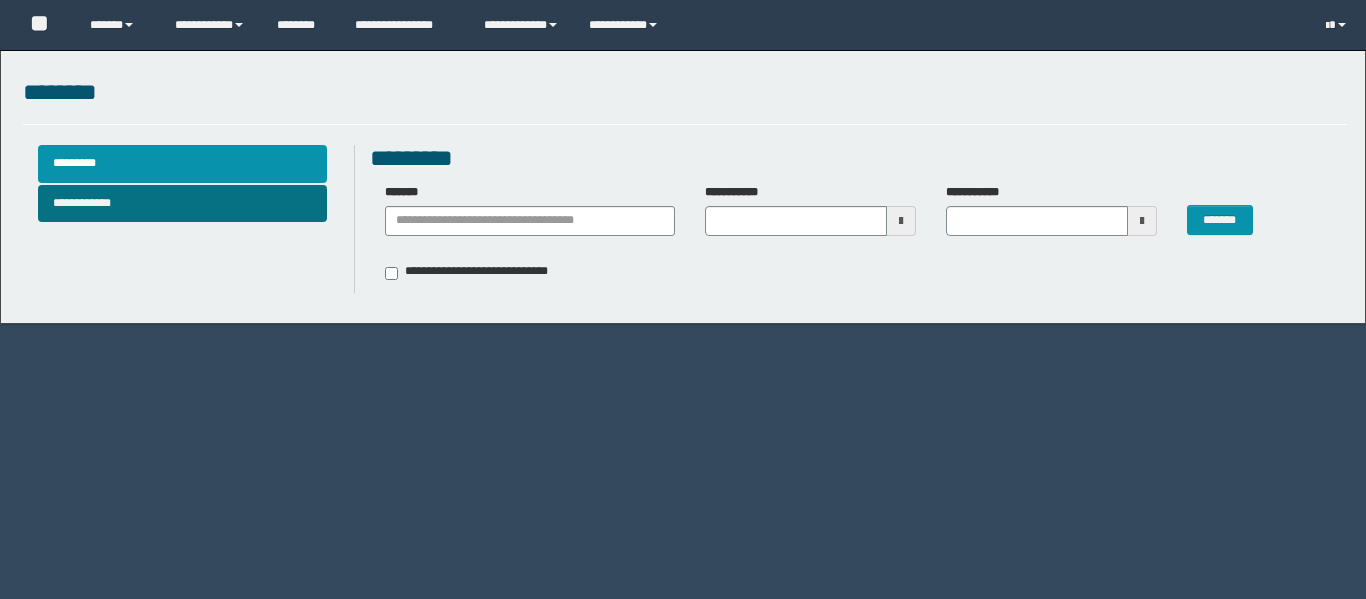 scroll, scrollTop: 0, scrollLeft: 0, axis: both 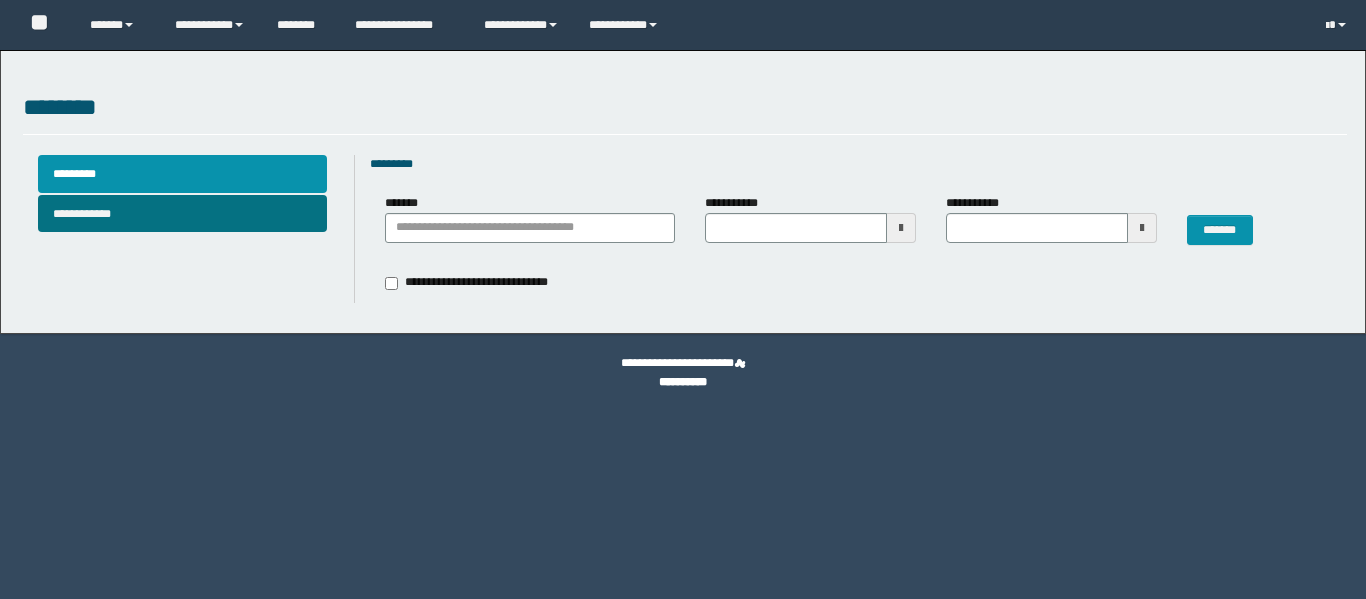 type 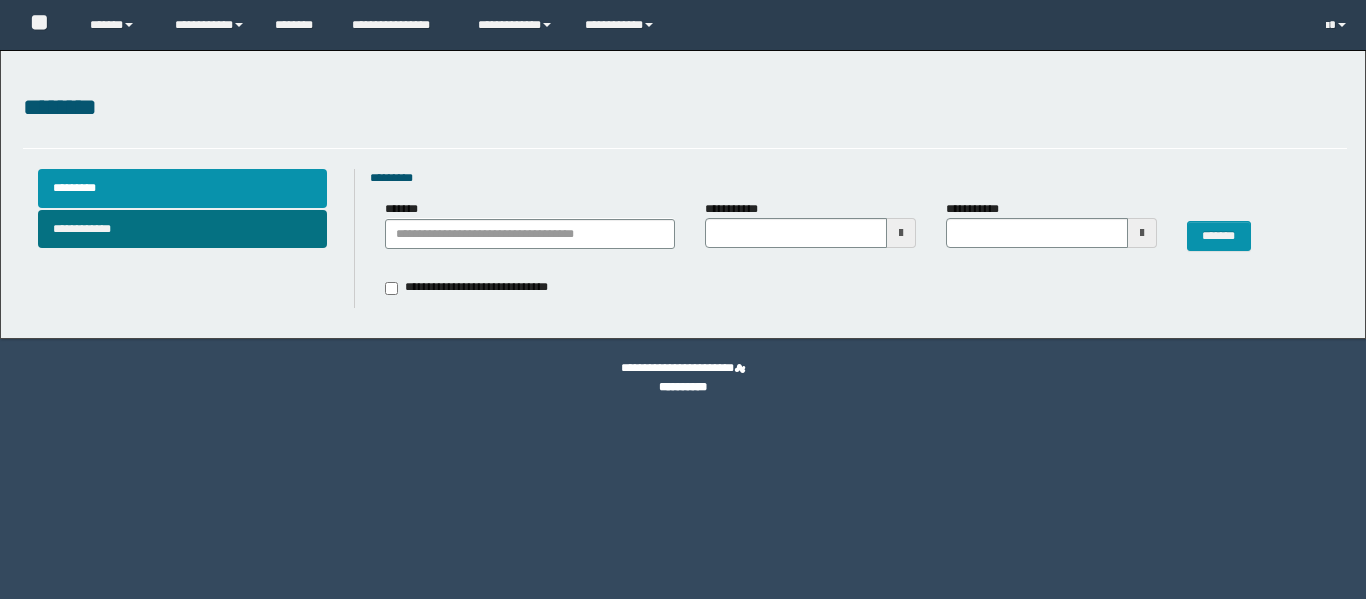 scroll, scrollTop: 0, scrollLeft: 0, axis: both 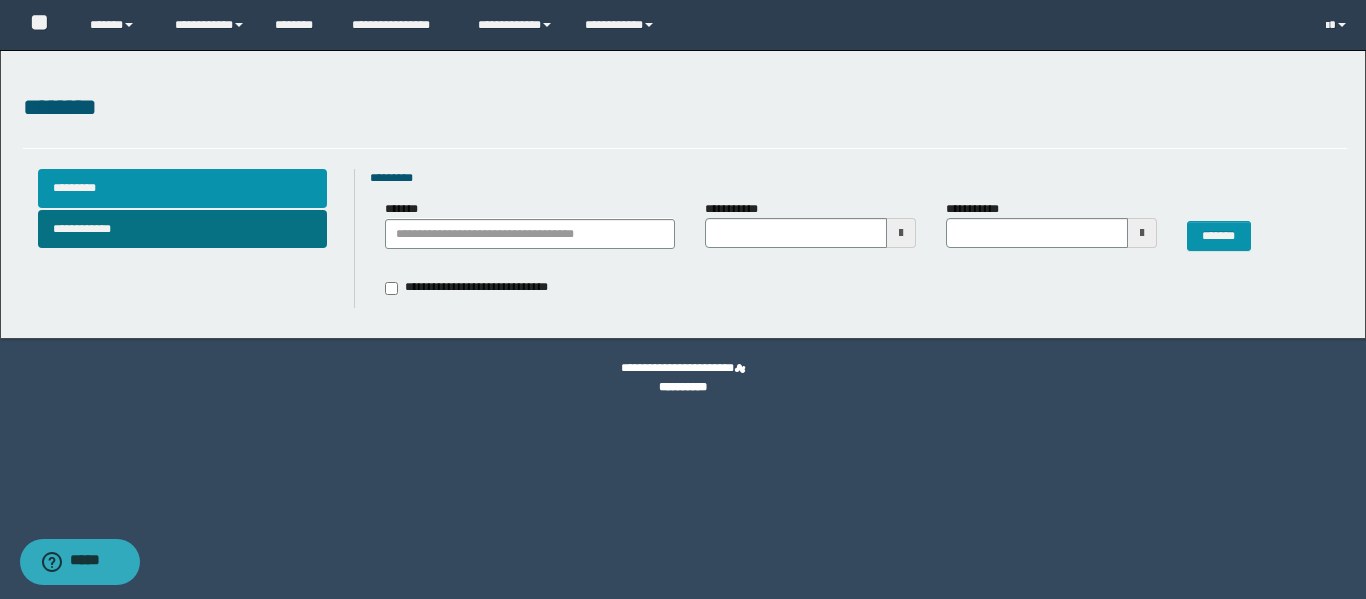 click on "*********" at bounding box center [182, 188] 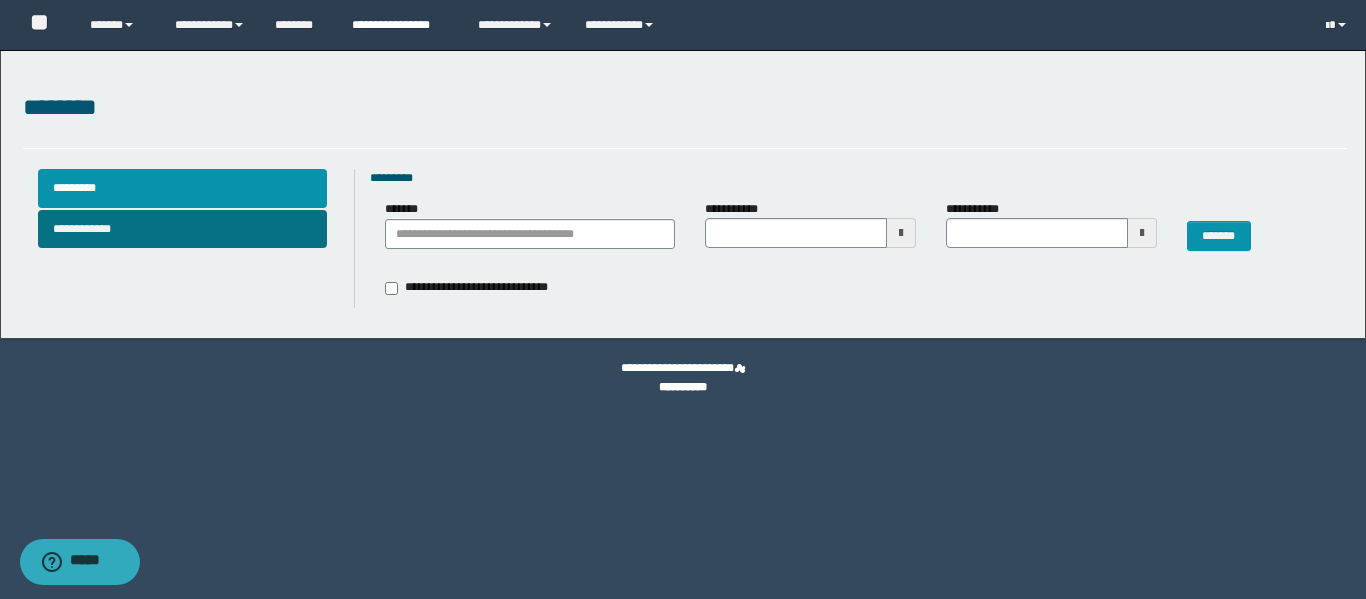 click on "**********" at bounding box center (400, 25) 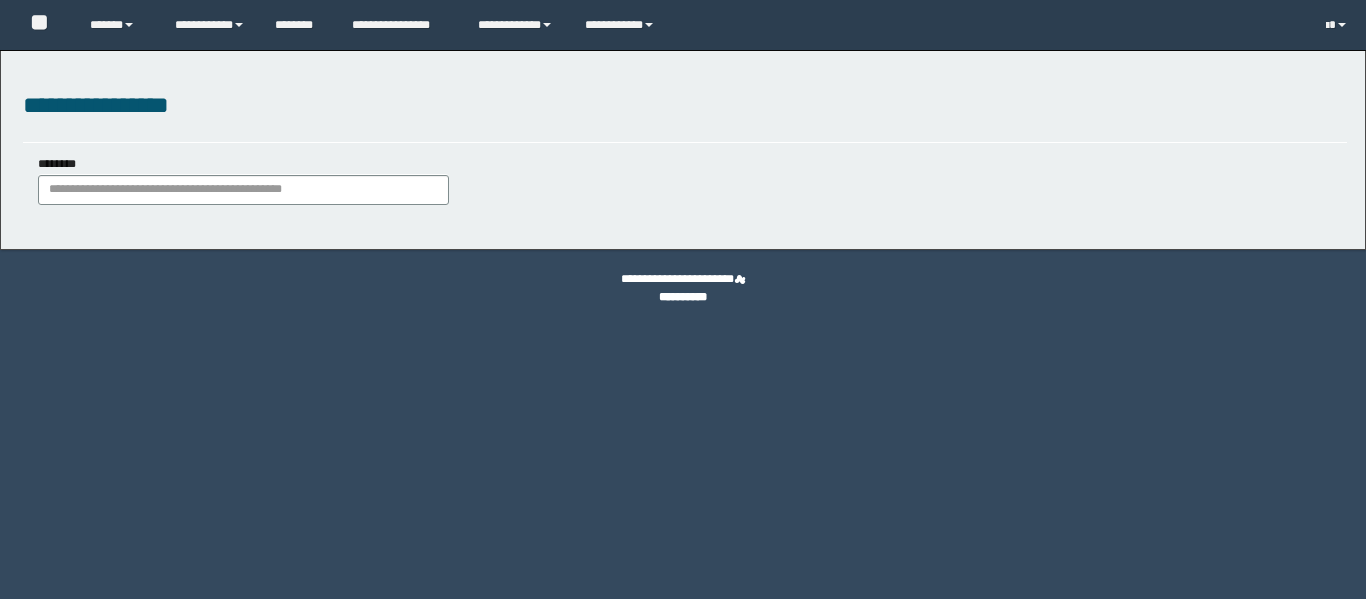 scroll, scrollTop: 0, scrollLeft: 0, axis: both 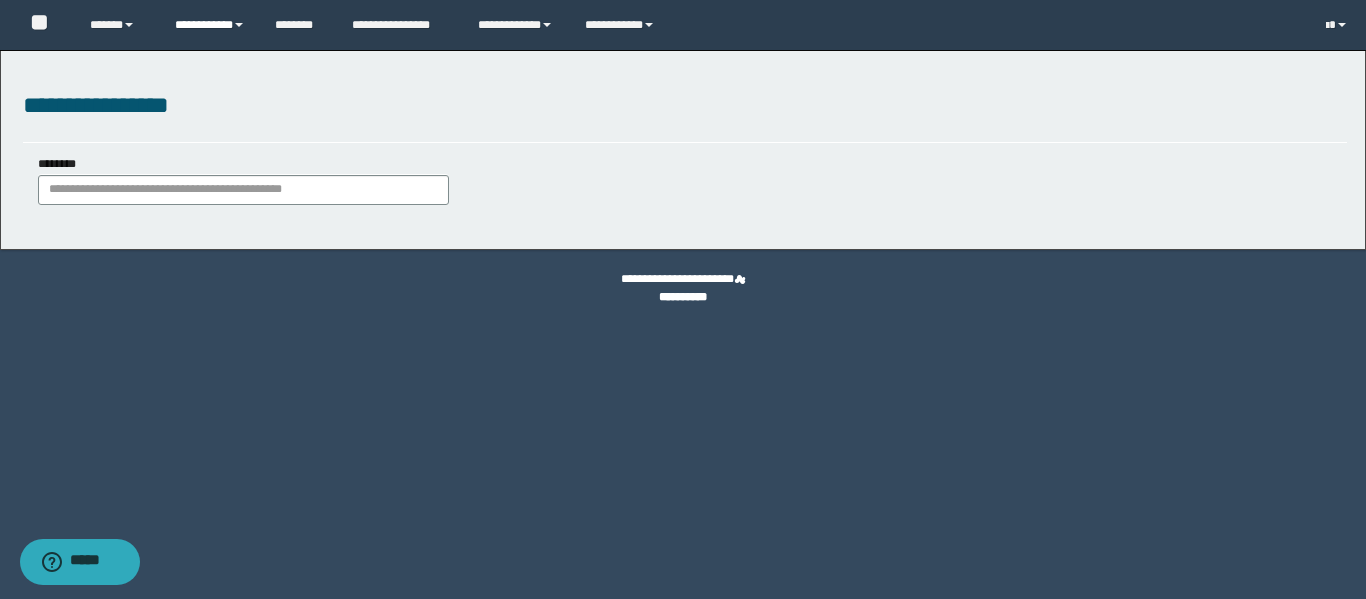 click on "**********" at bounding box center (210, 25) 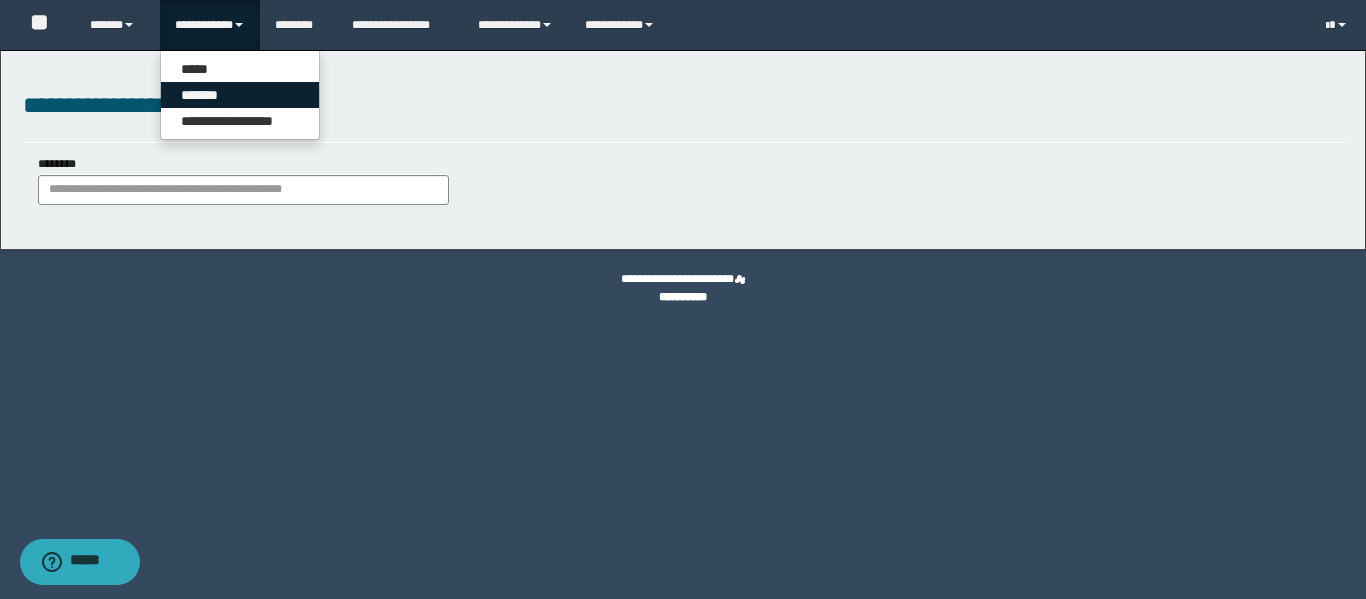 click on "*******" at bounding box center (240, 95) 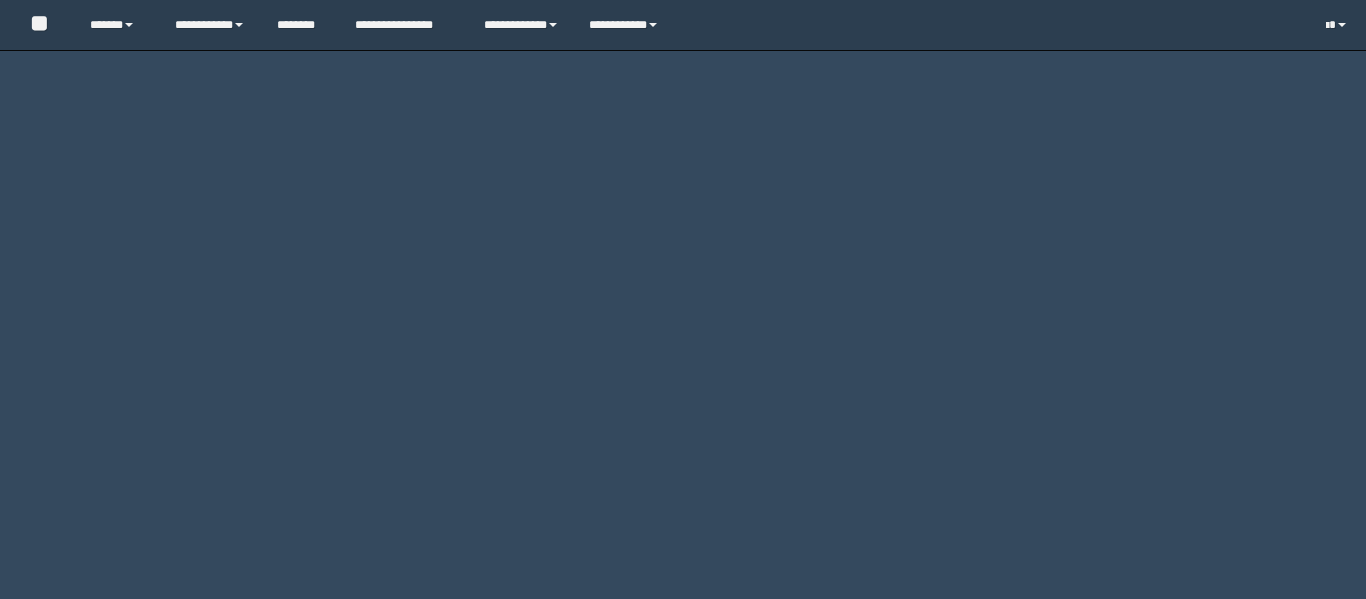 scroll, scrollTop: 0, scrollLeft: 0, axis: both 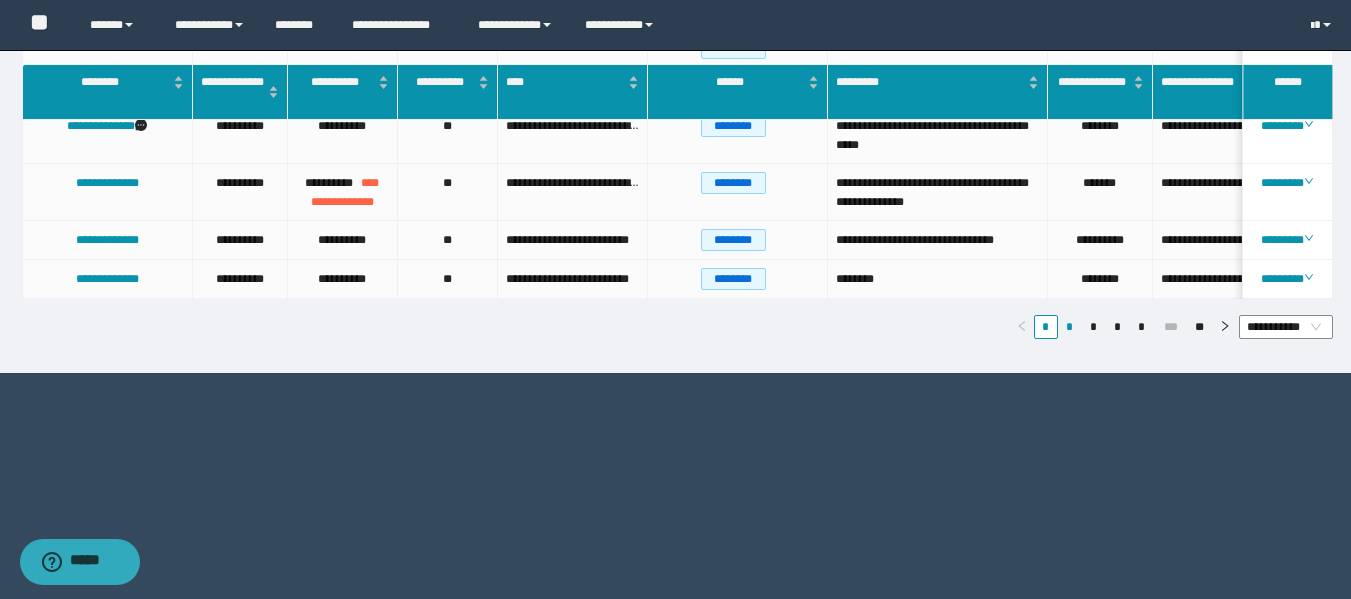 click on "*" at bounding box center (1070, 327) 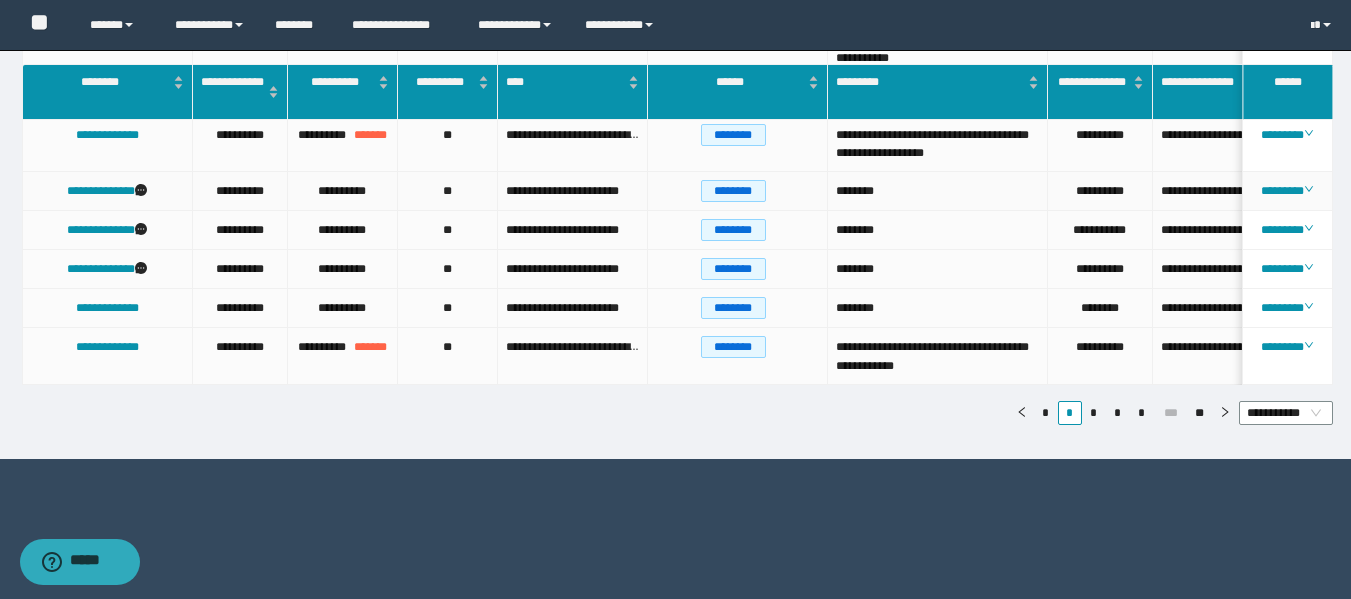 scroll, scrollTop: 1937, scrollLeft: 0, axis: vertical 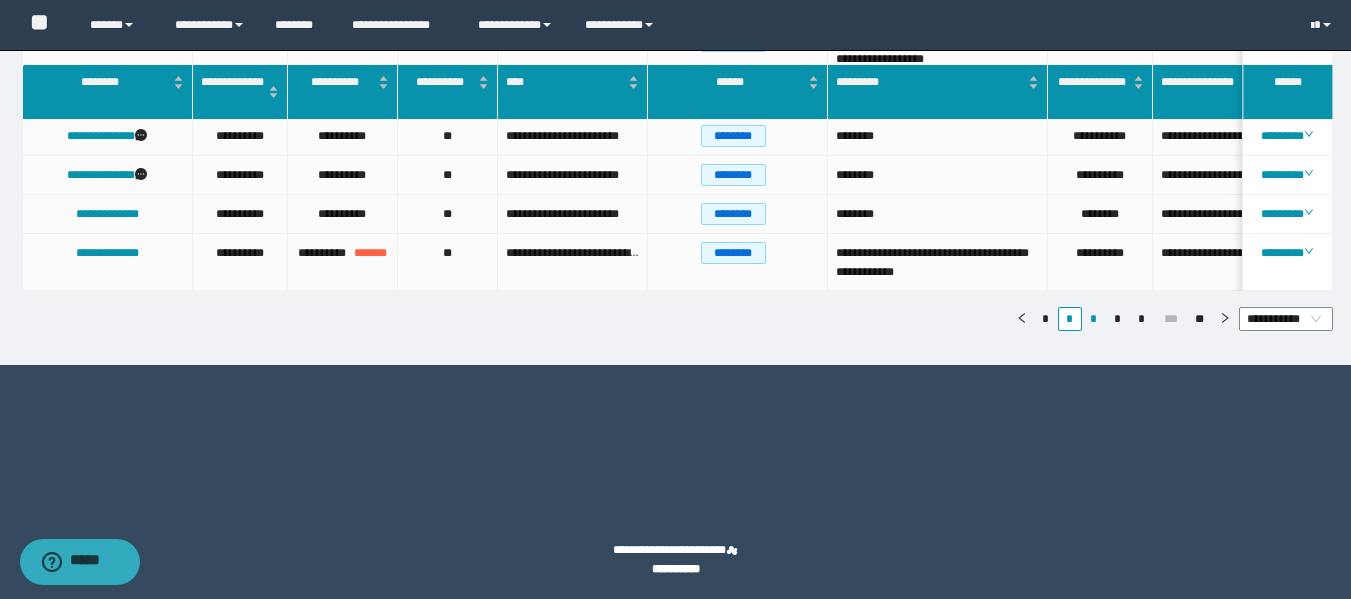 click on "*" at bounding box center (1094, 319) 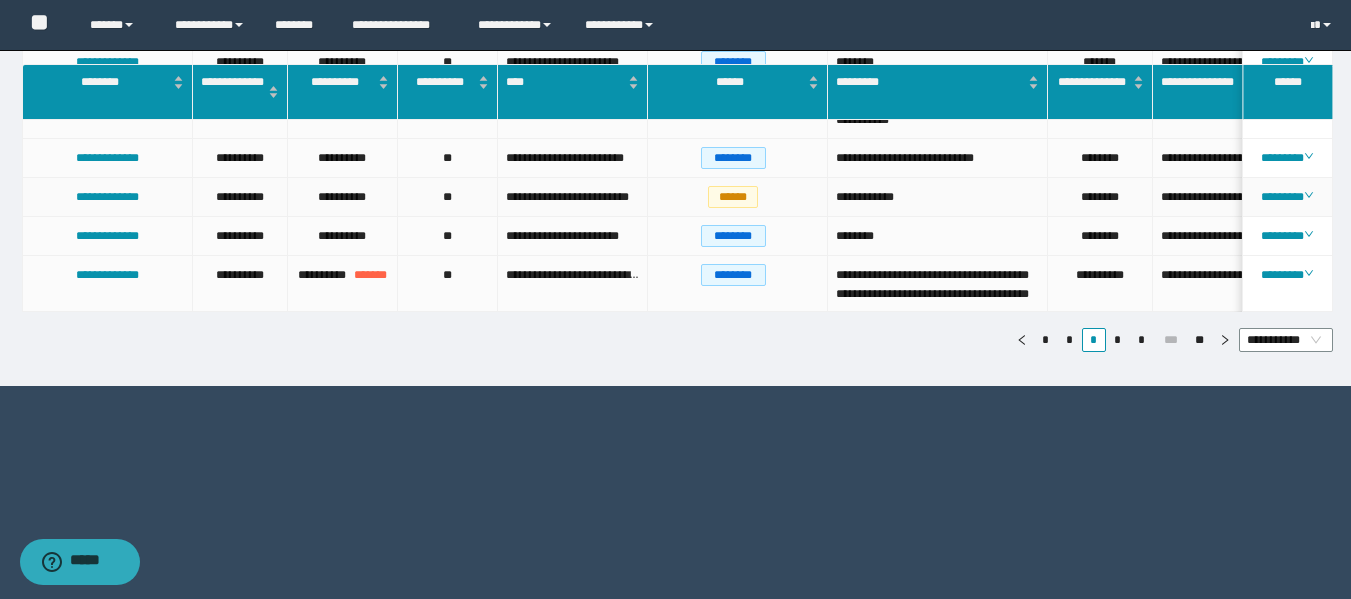 scroll, scrollTop: 2169, scrollLeft: 0, axis: vertical 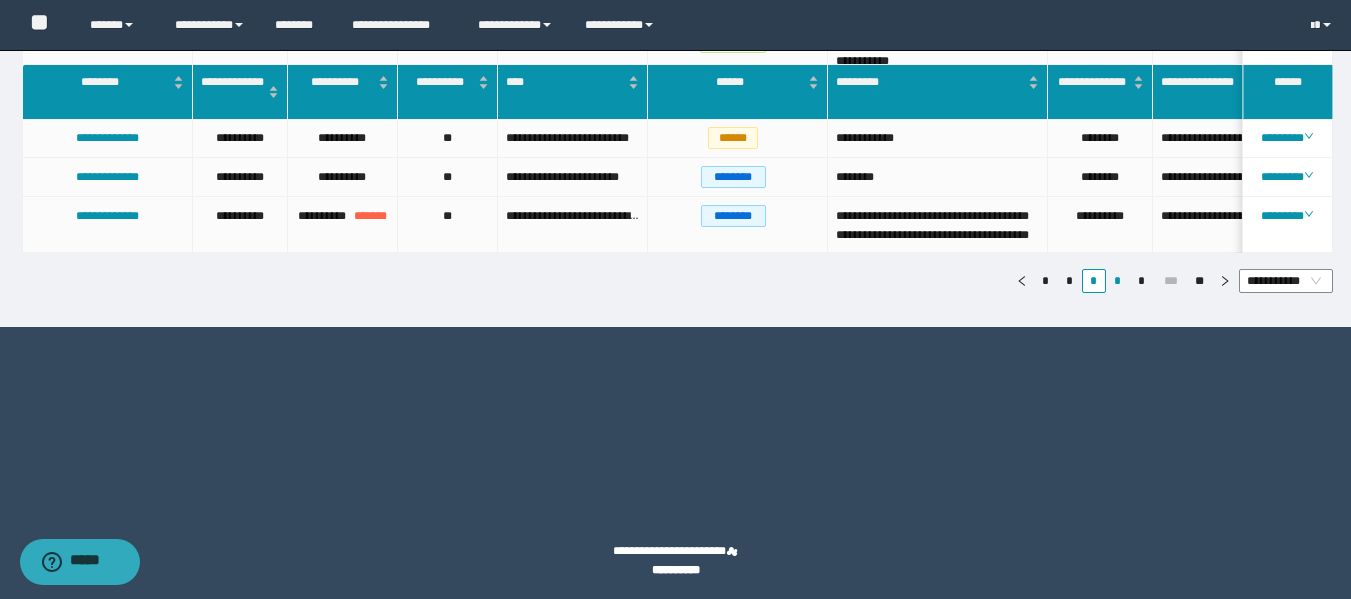 click on "*" at bounding box center [1118, 281] 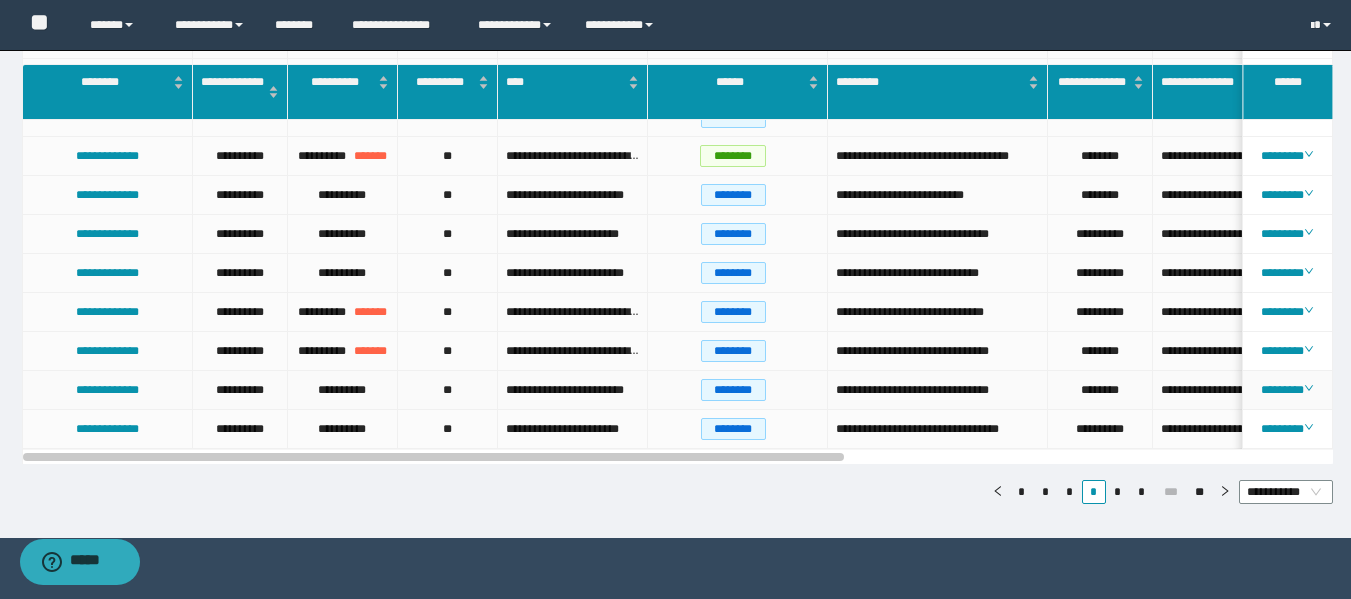 scroll, scrollTop: 2222, scrollLeft: 0, axis: vertical 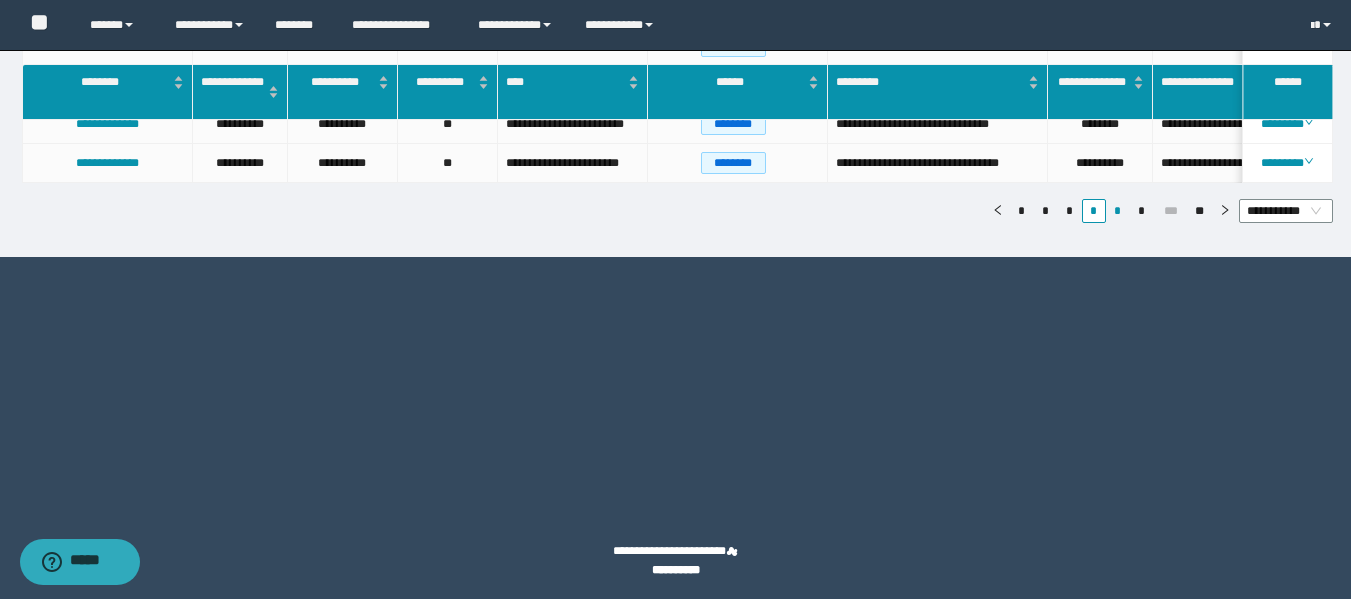 click on "*" at bounding box center [1118, 211] 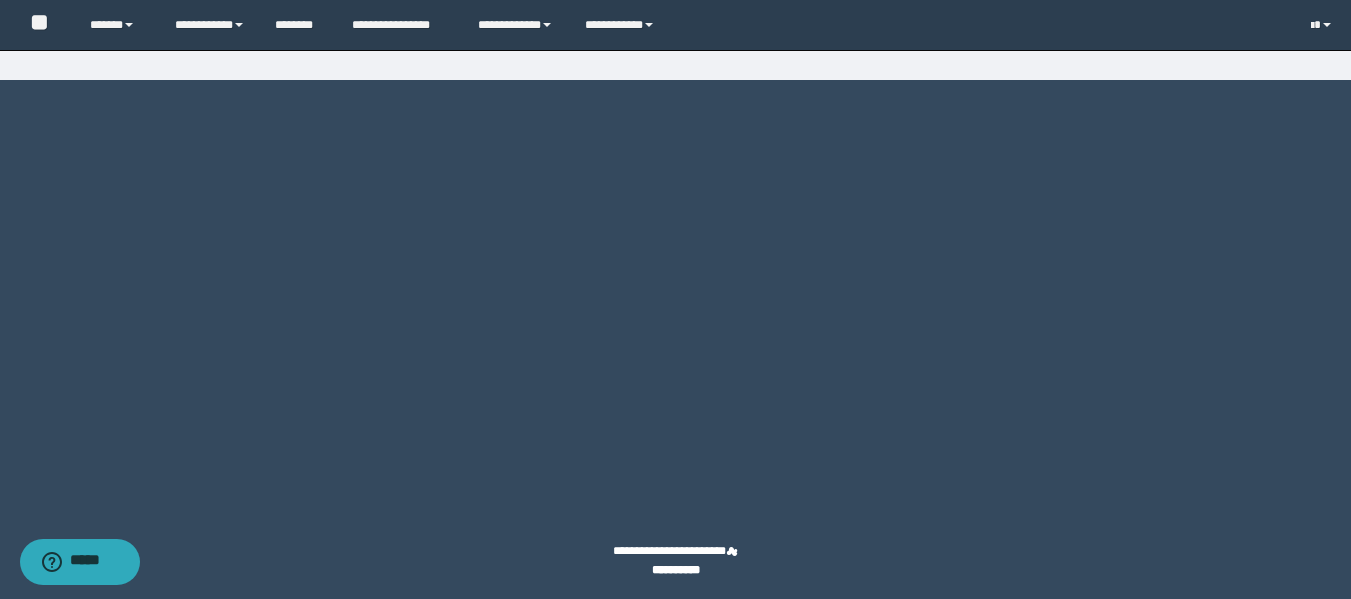 scroll, scrollTop: 1990, scrollLeft: 0, axis: vertical 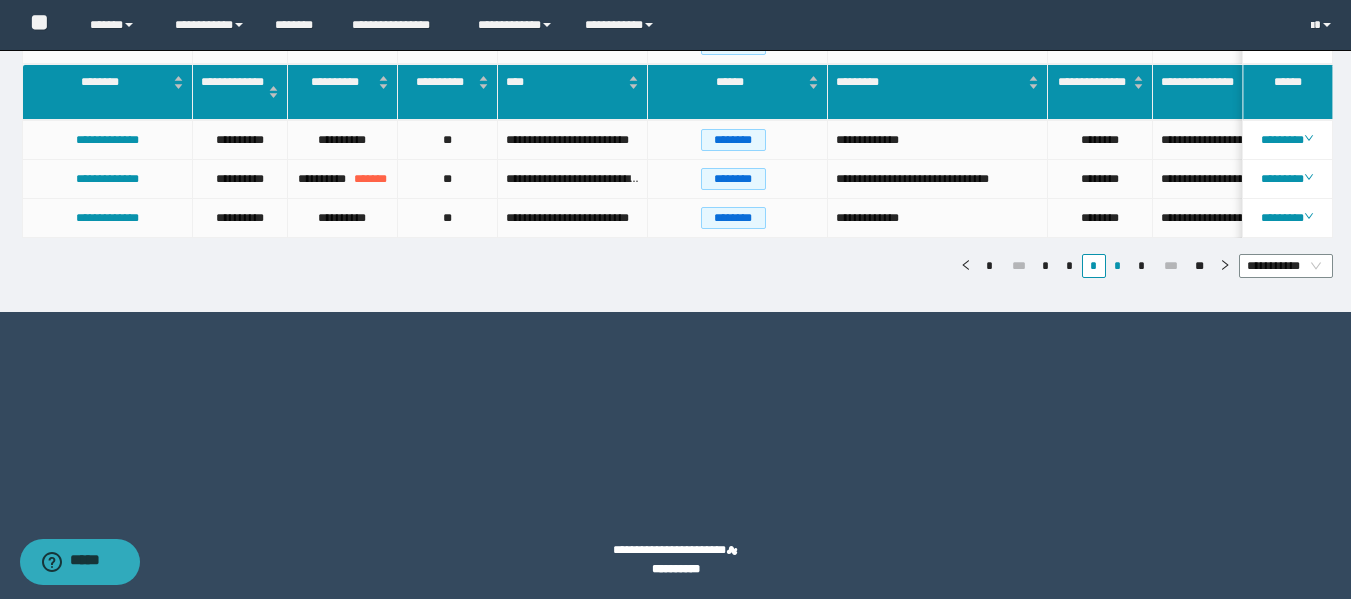 click on "*" at bounding box center [1118, 266] 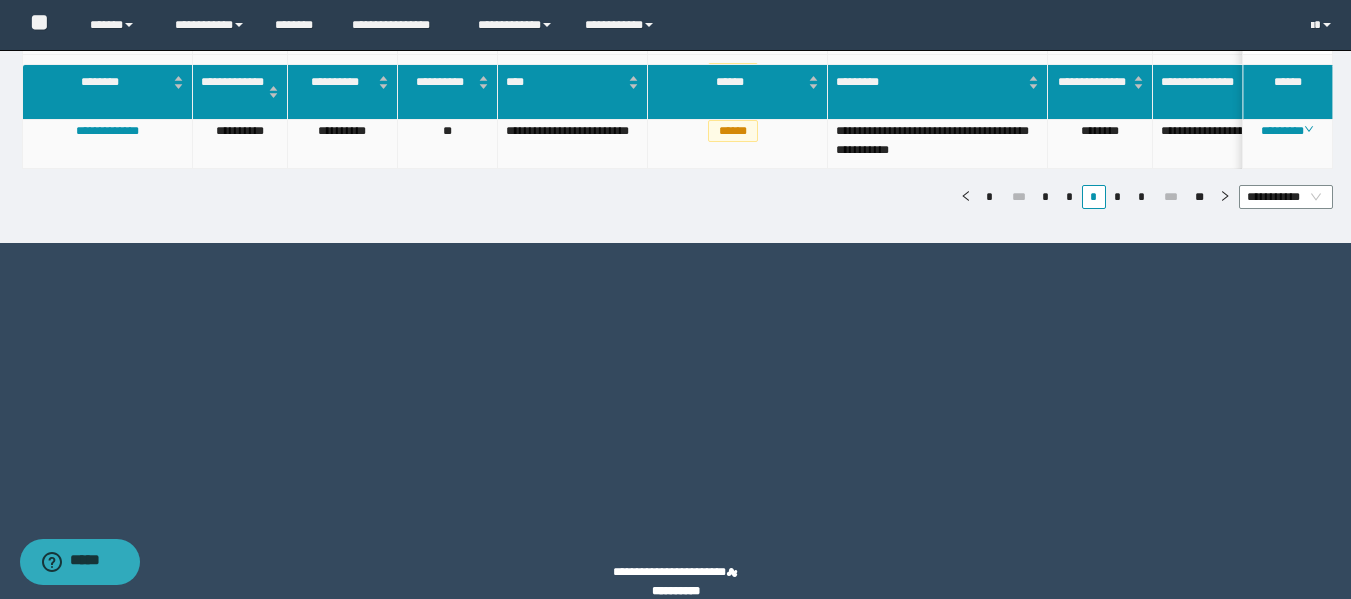 scroll, scrollTop: 2169, scrollLeft: 0, axis: vertical 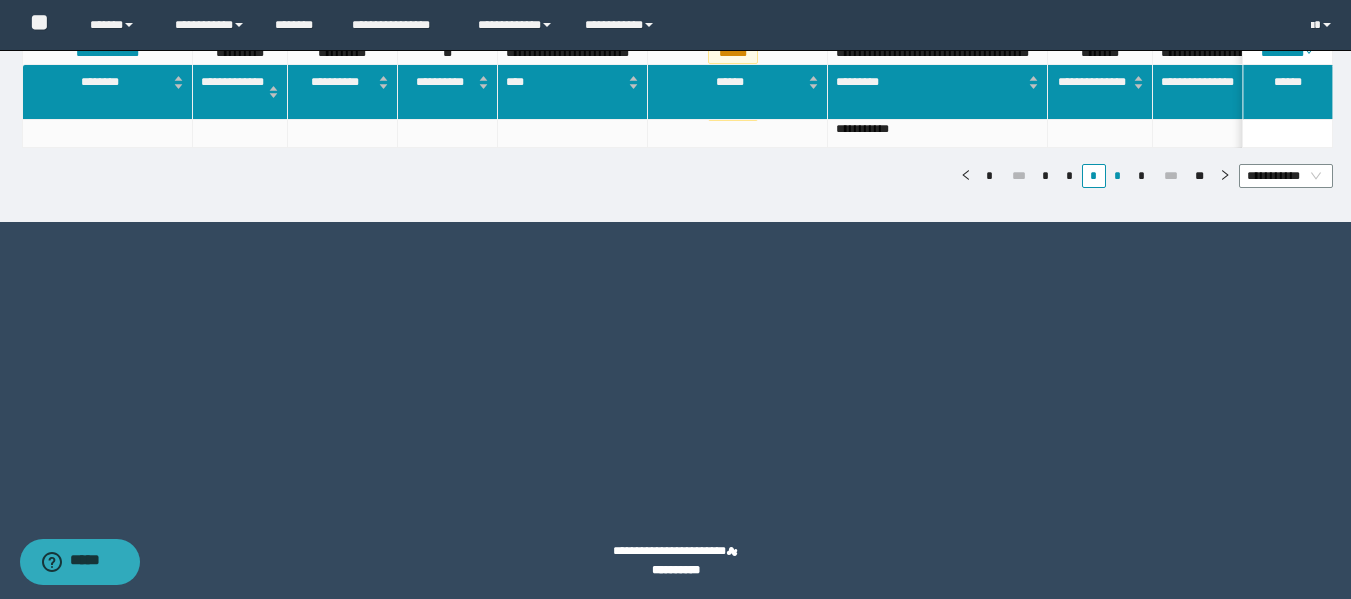 click on "*" at bounding box center [1118, 176] 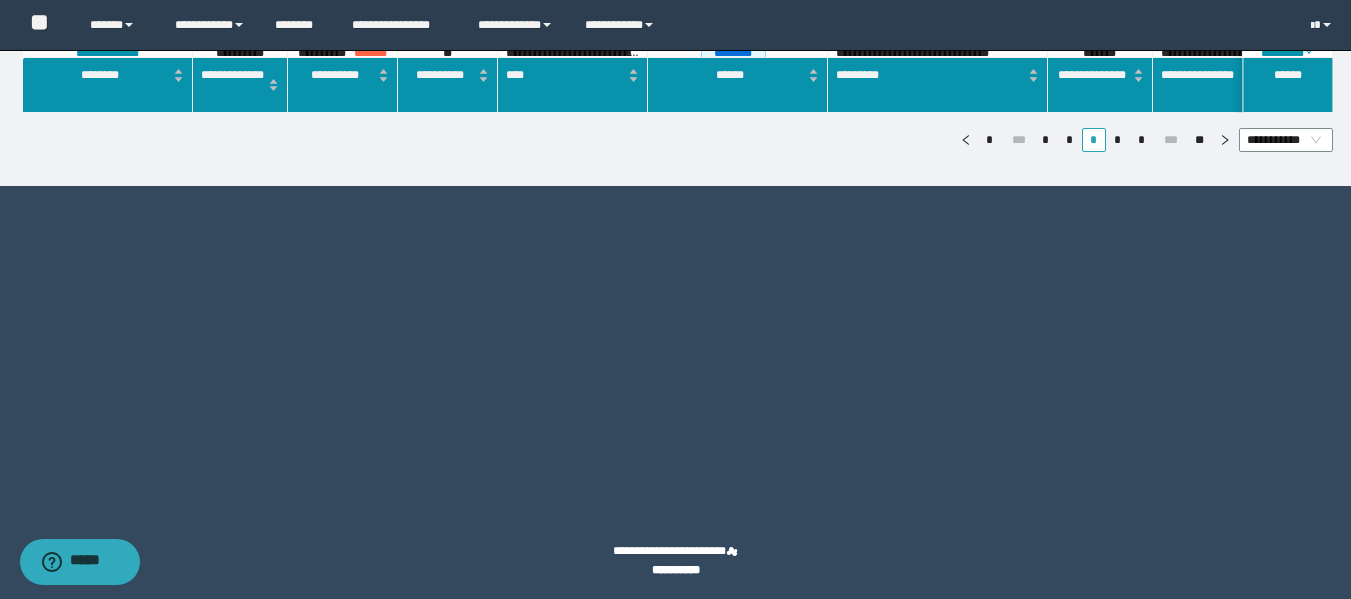 scroll, scrollTop: 2096, scrollLeft: 0, axis: vertical 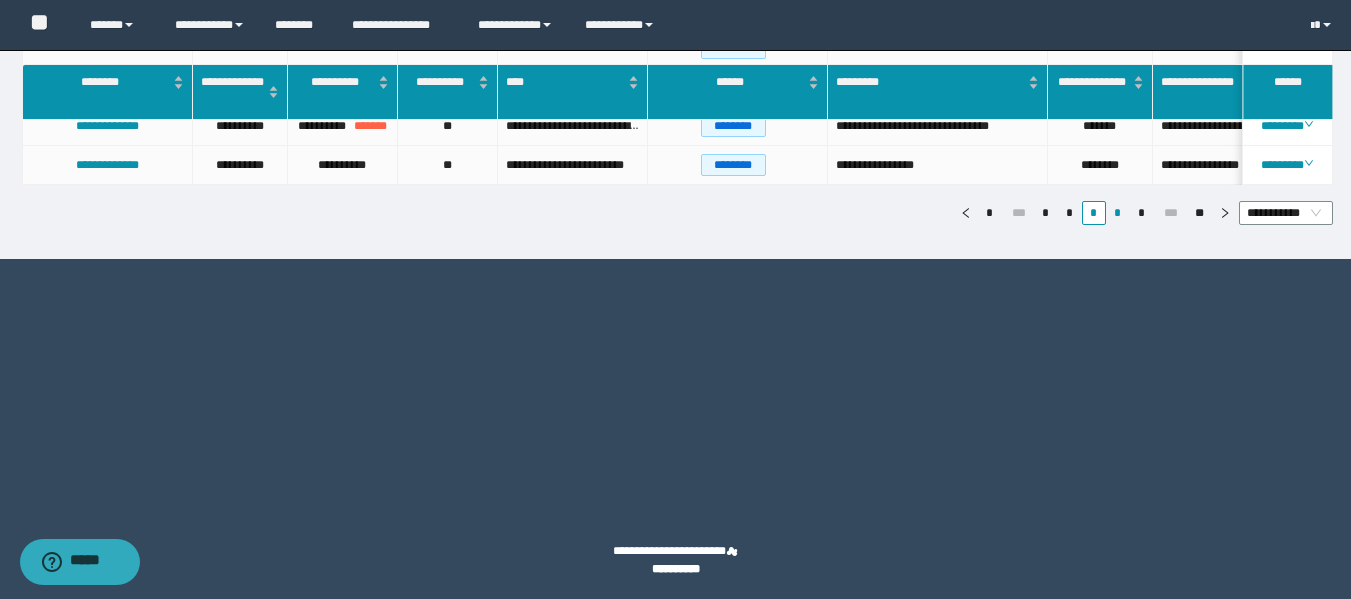 click on "*" at bounding box center [1118, 213] 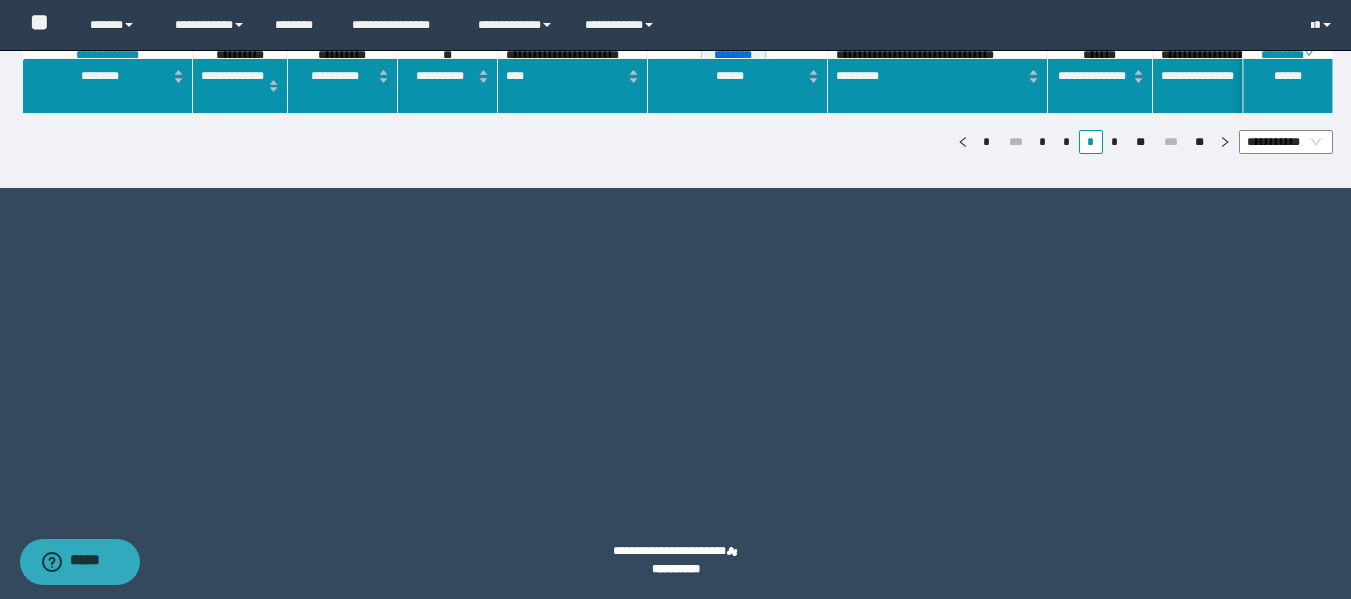 scroll, scrollTop: 1990, scrollLeft: 0, axis: vertical 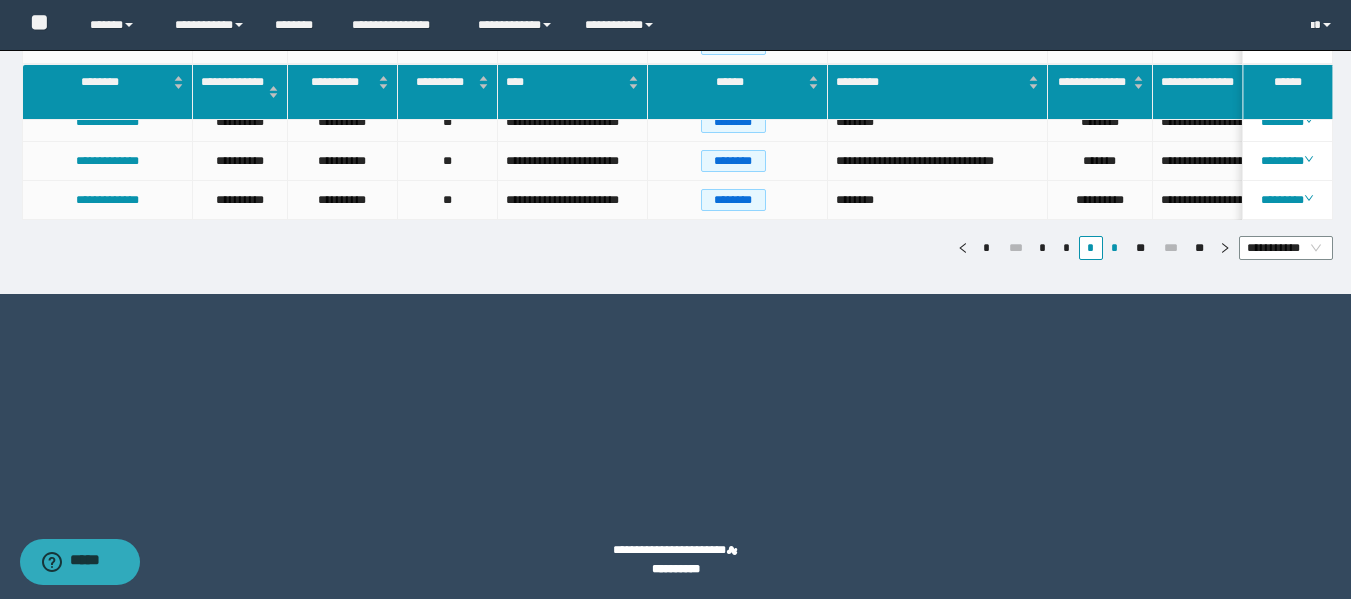 click on "*" at bounding box center [1115, 248] 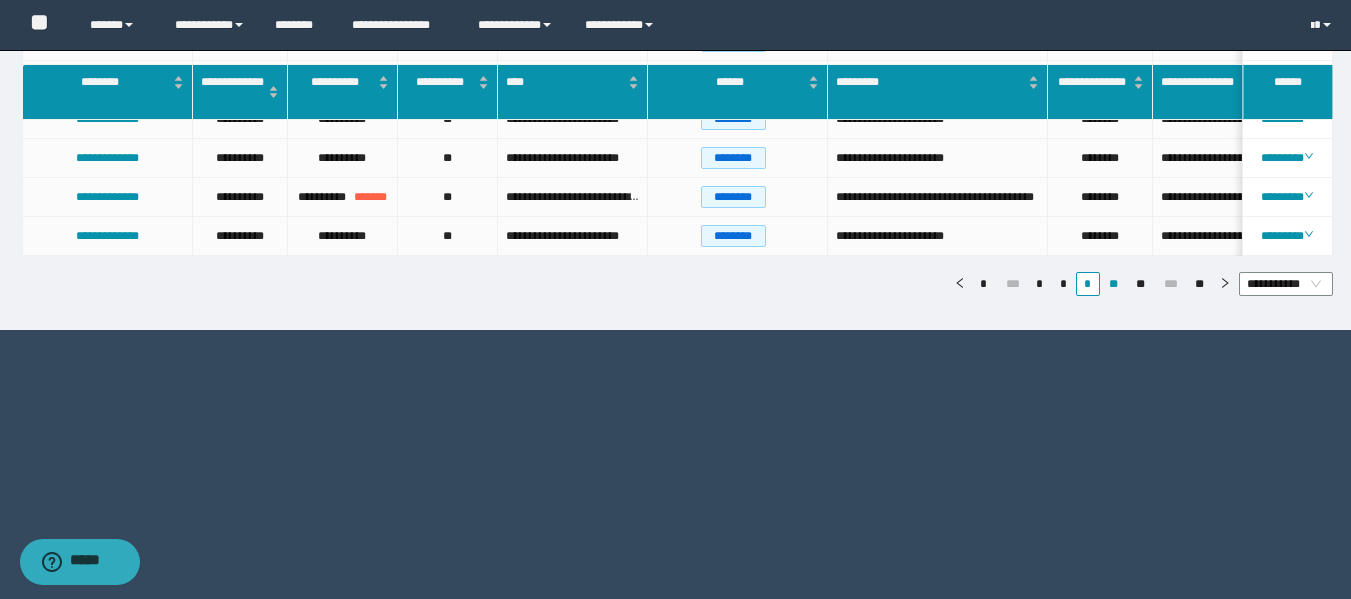 click on "**" at bounding box center (1113, 284) 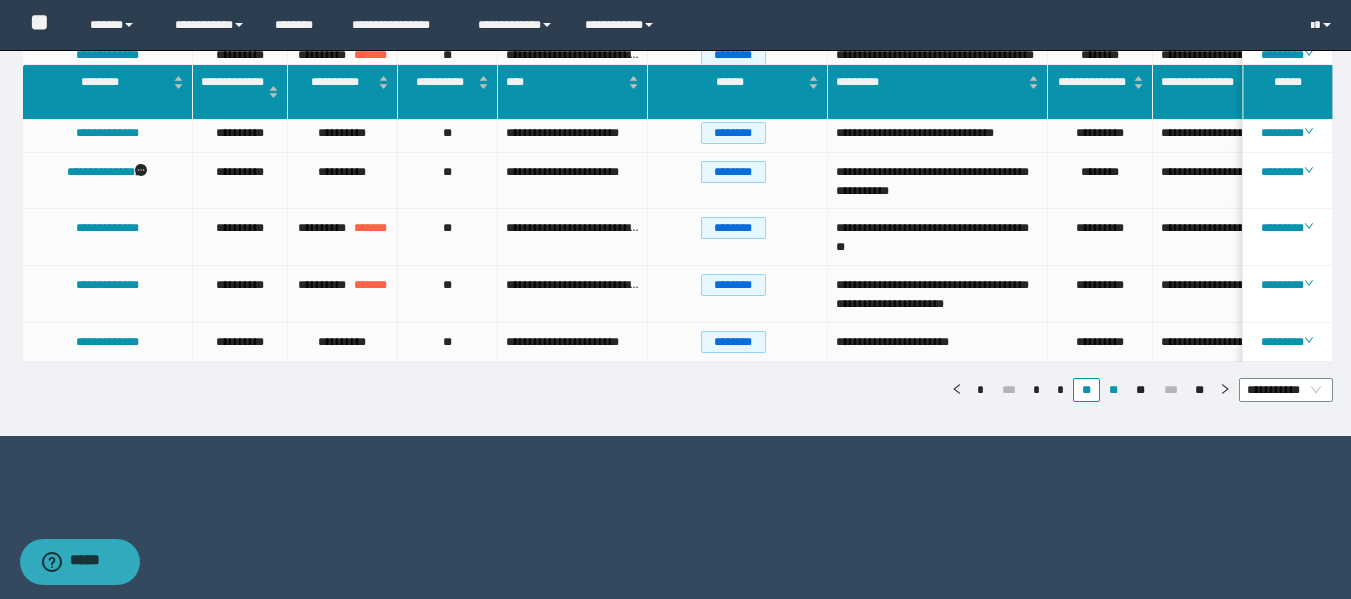 click on "**" at bounding box center (1113, 390) 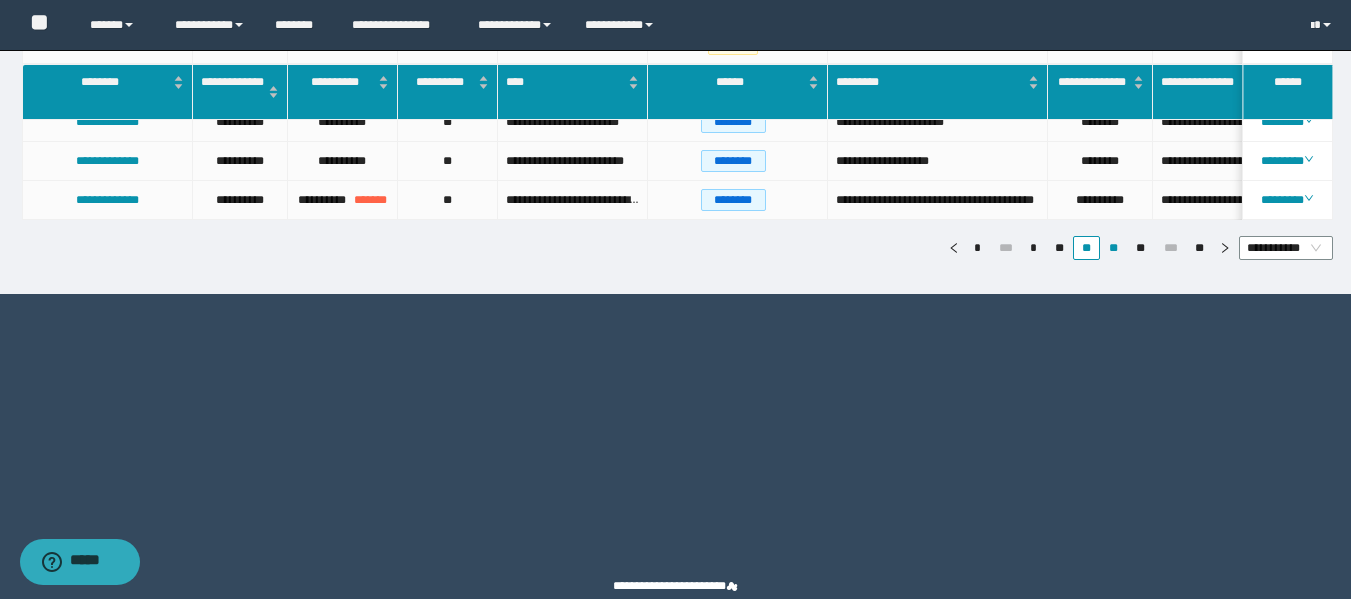 click on "**" at bounding box center [1113, 248] 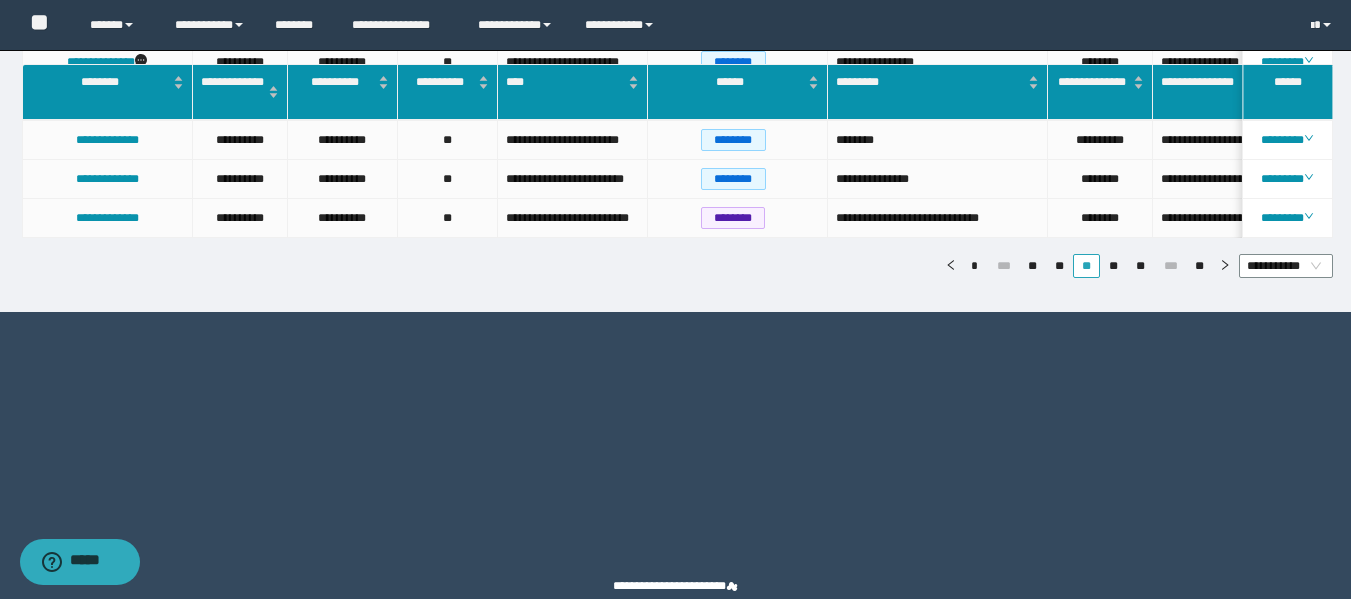 scroll, scrollTop: 1937, scrollLeft: 0, axis: vertical 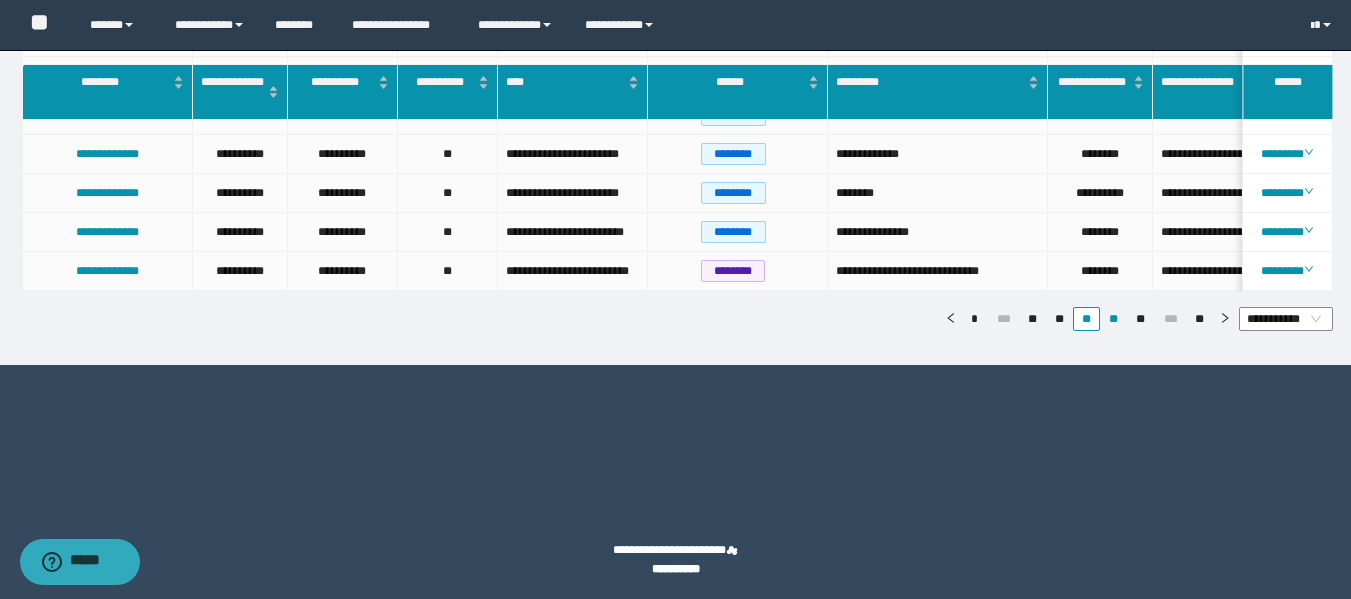 click on "**" at bounding box center [1113, 319] 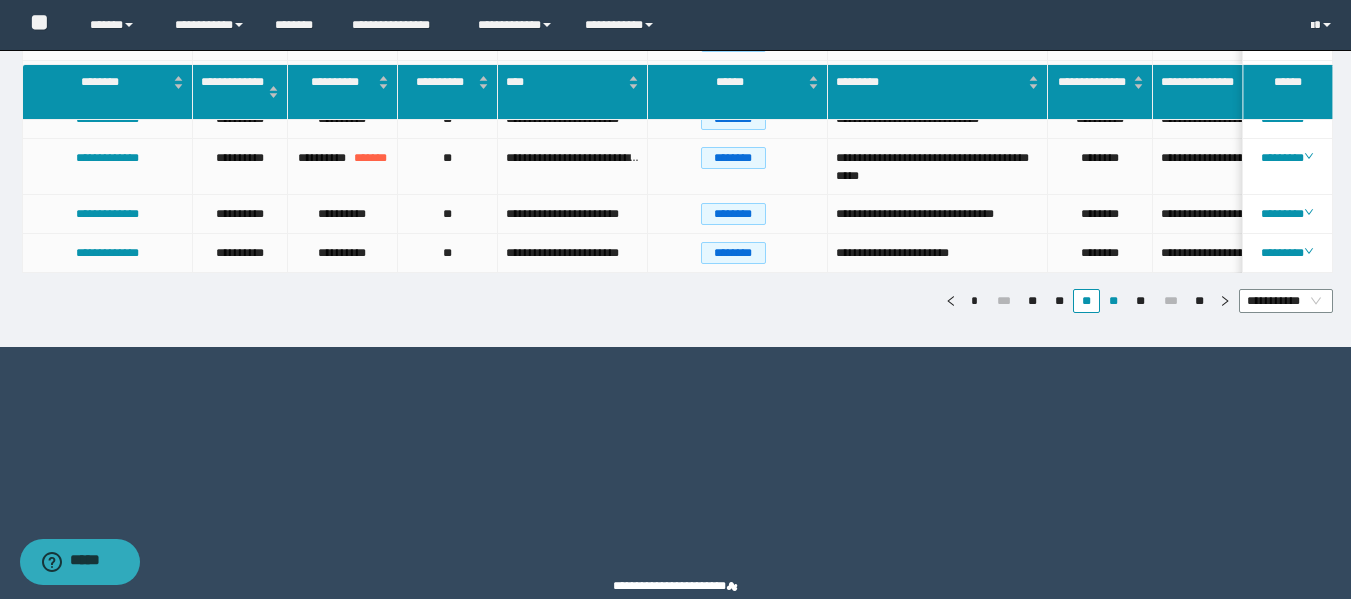 click on "**" at bounding box center [1113, 301] 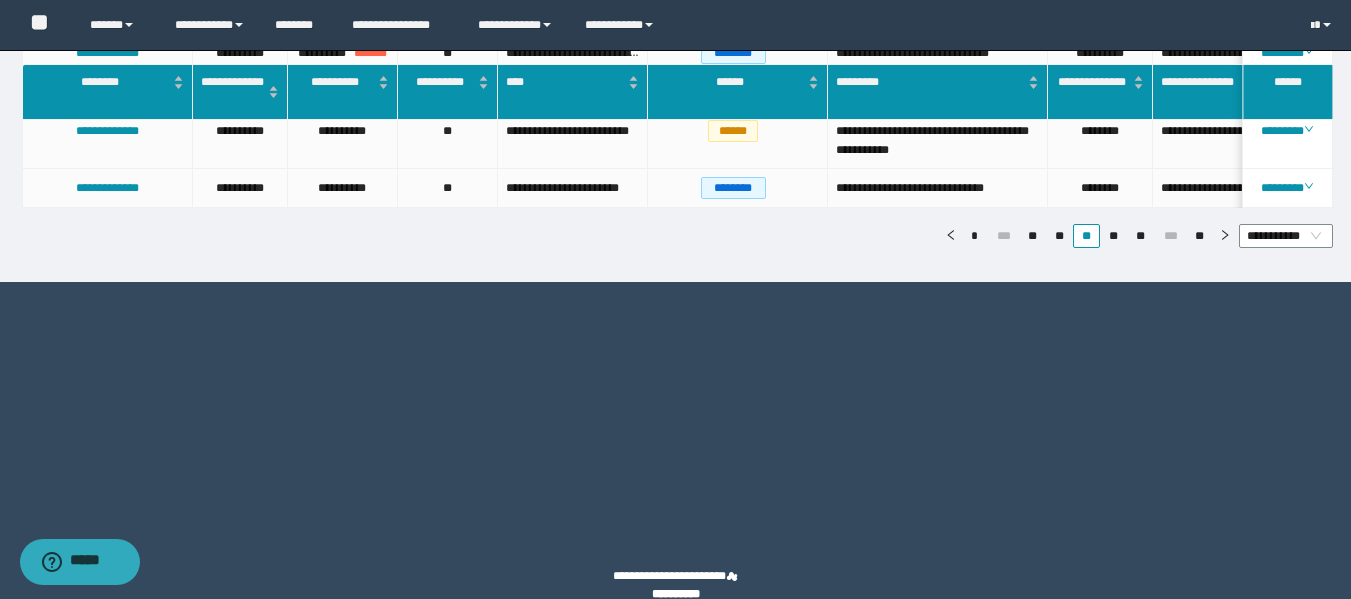 scroll, scrollTop: 2116, scrollLeft: 0, axis: vertical 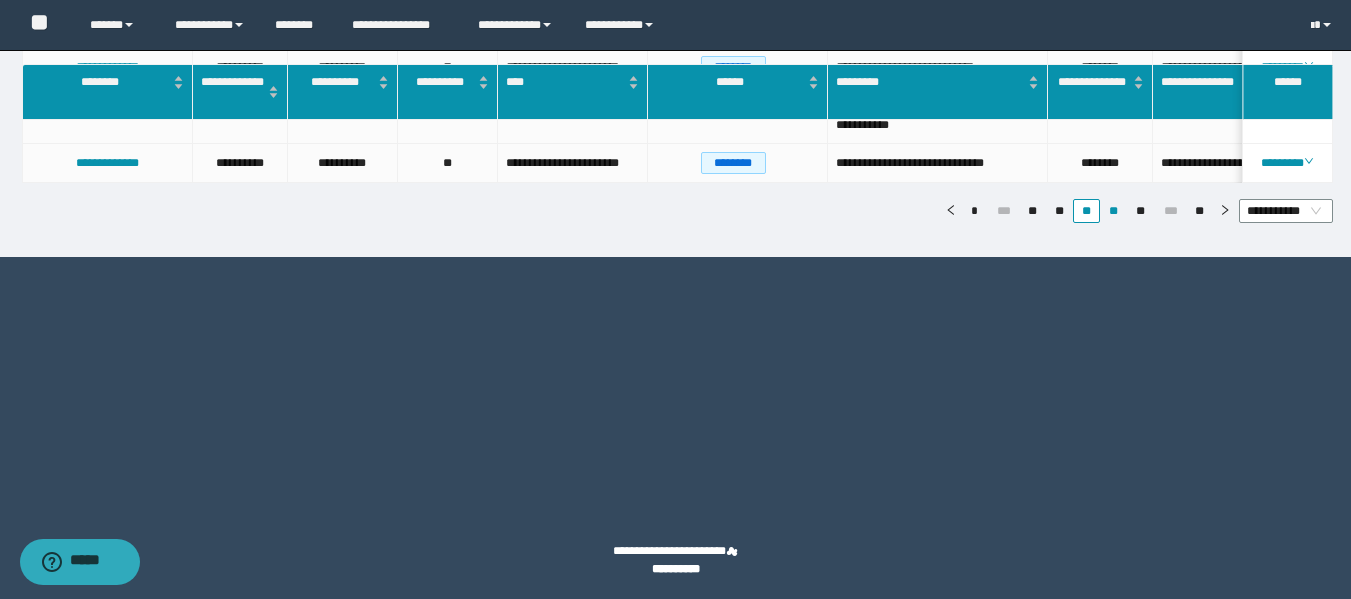 click on "**" at bounding box center (1113, 211) 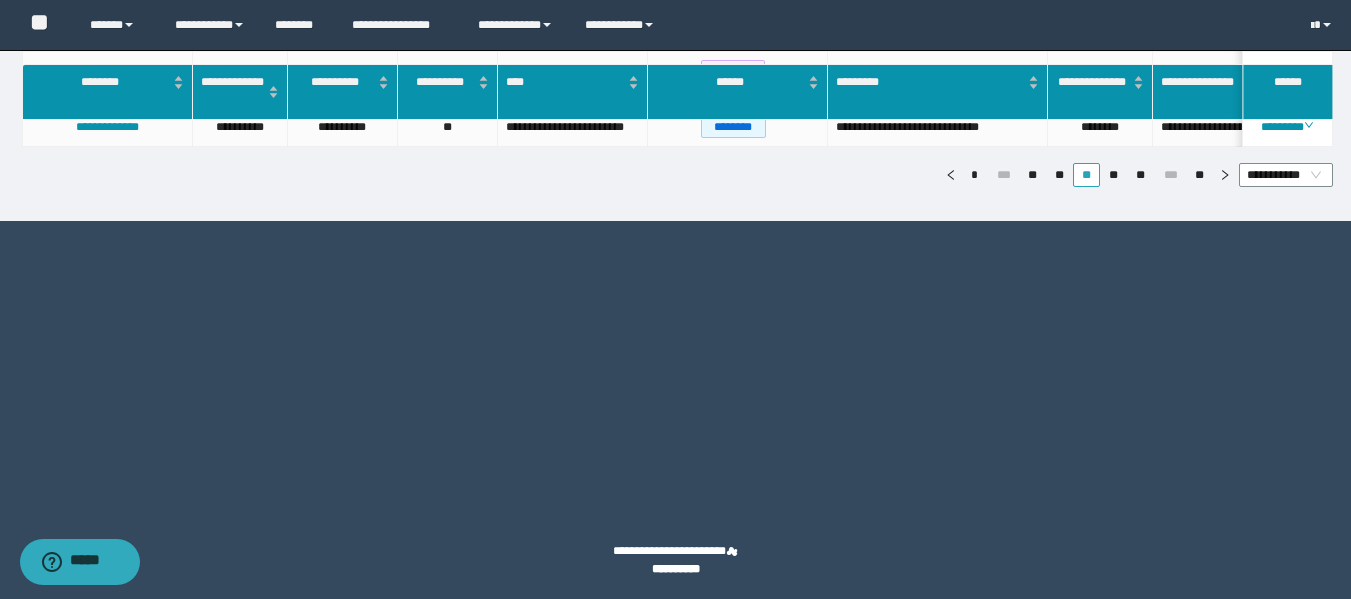 scroll, scrollTop: 2044, scrollLeft: 0, axis: vertical 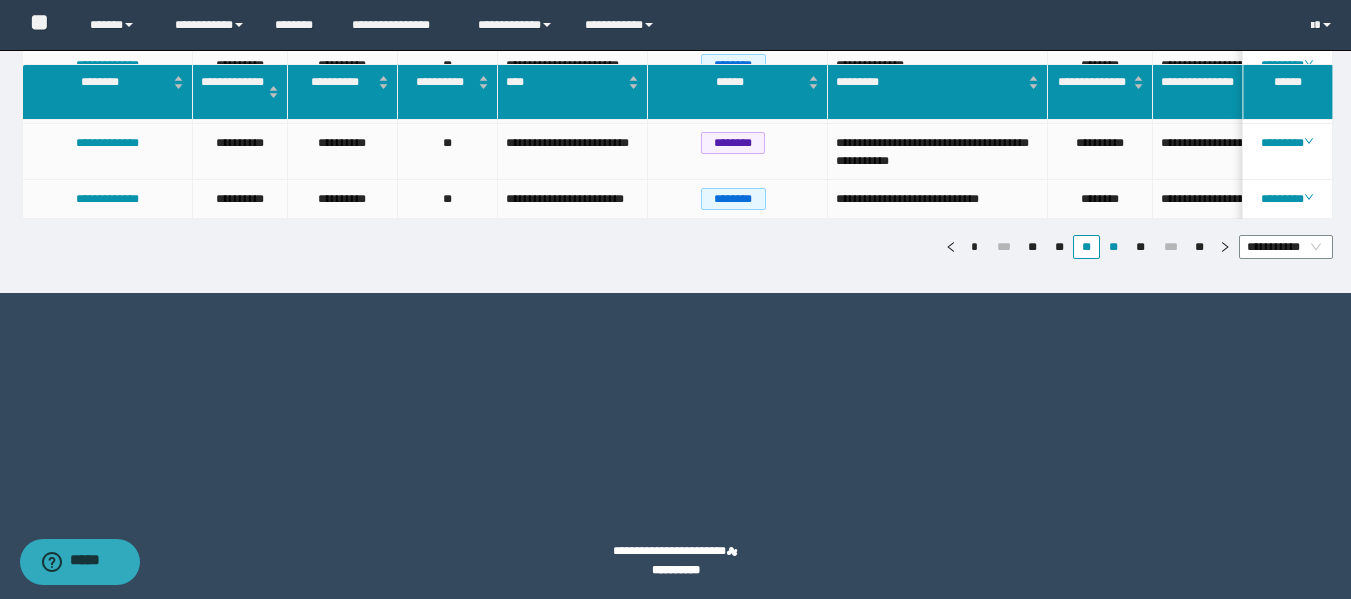 click on "**" at bounding box center [1113, 247] 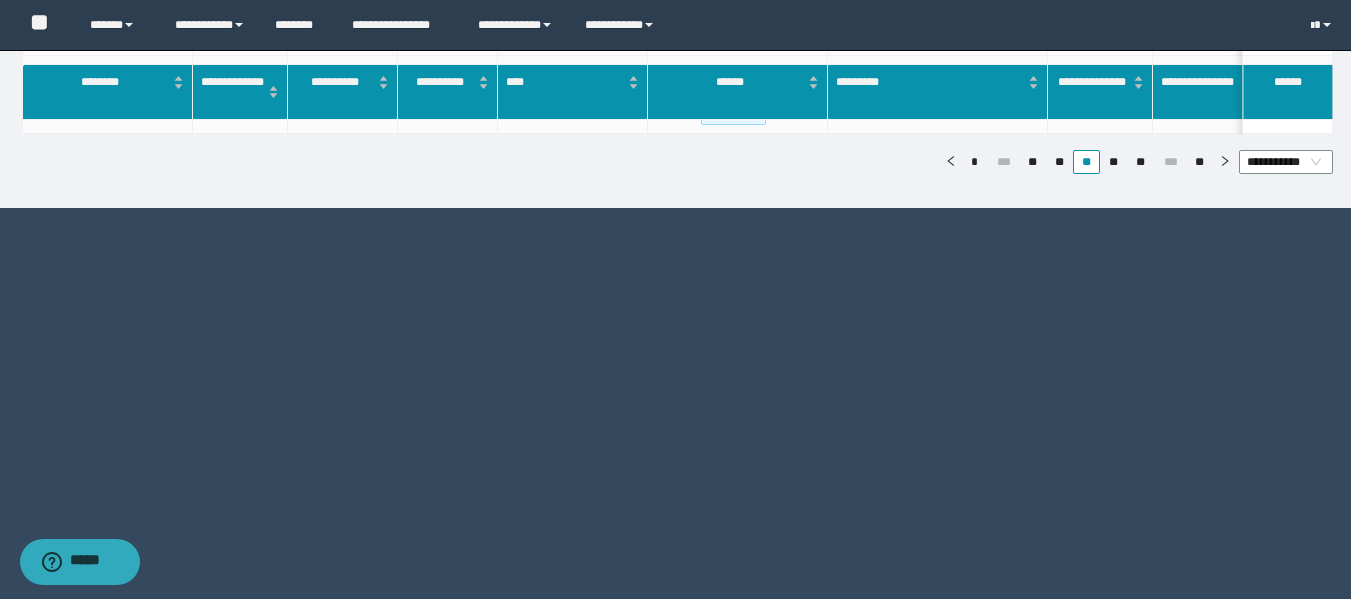 scroll, scrollTop: 2173, scrollLeft: 0, axis: vertical 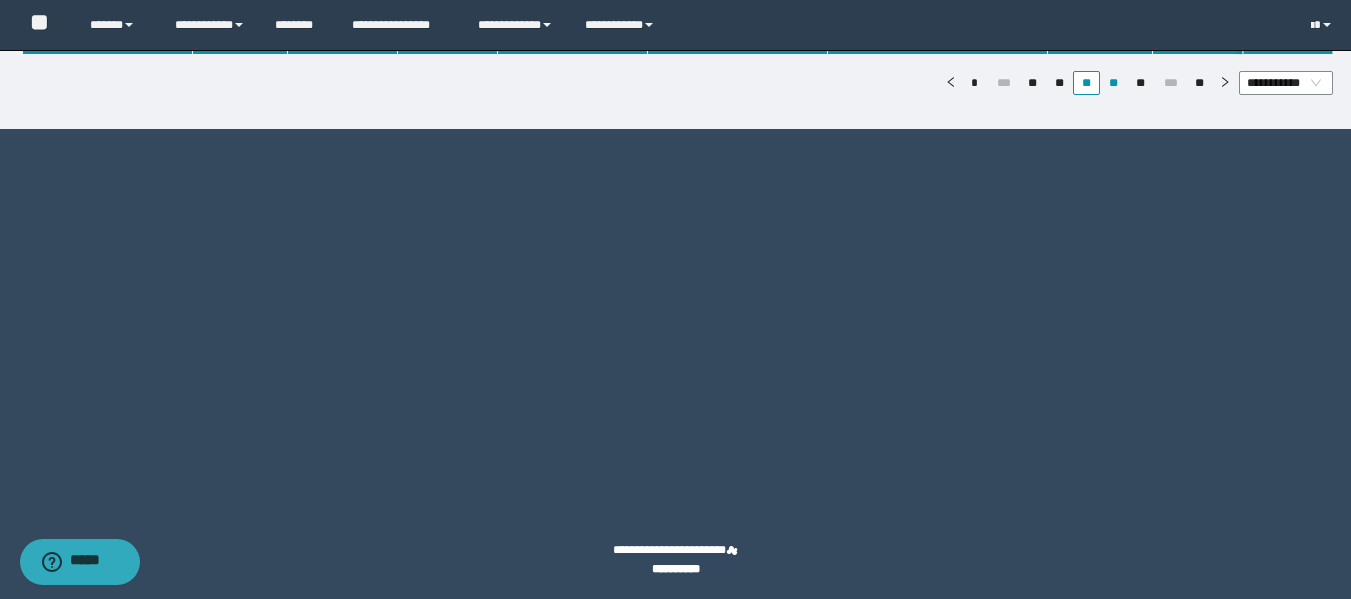 click on "**" at bounding box center (1113, 83) 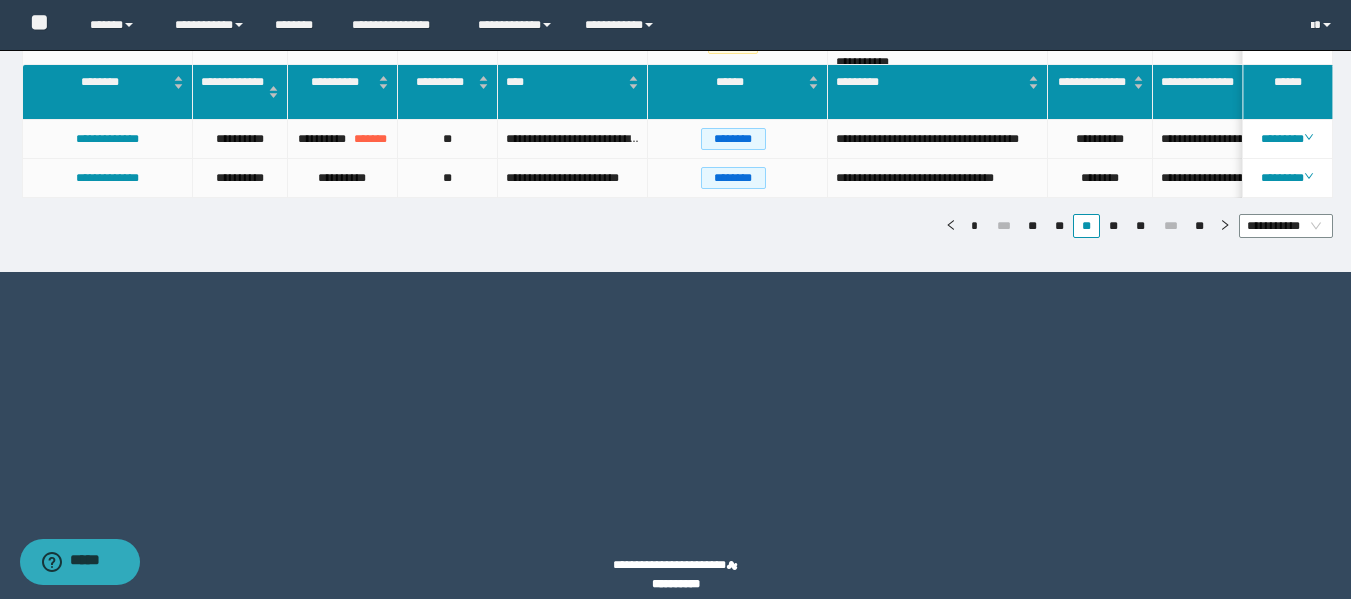 scroll, scrollTop: 2097, scrollLeft: 0, axis: vertical 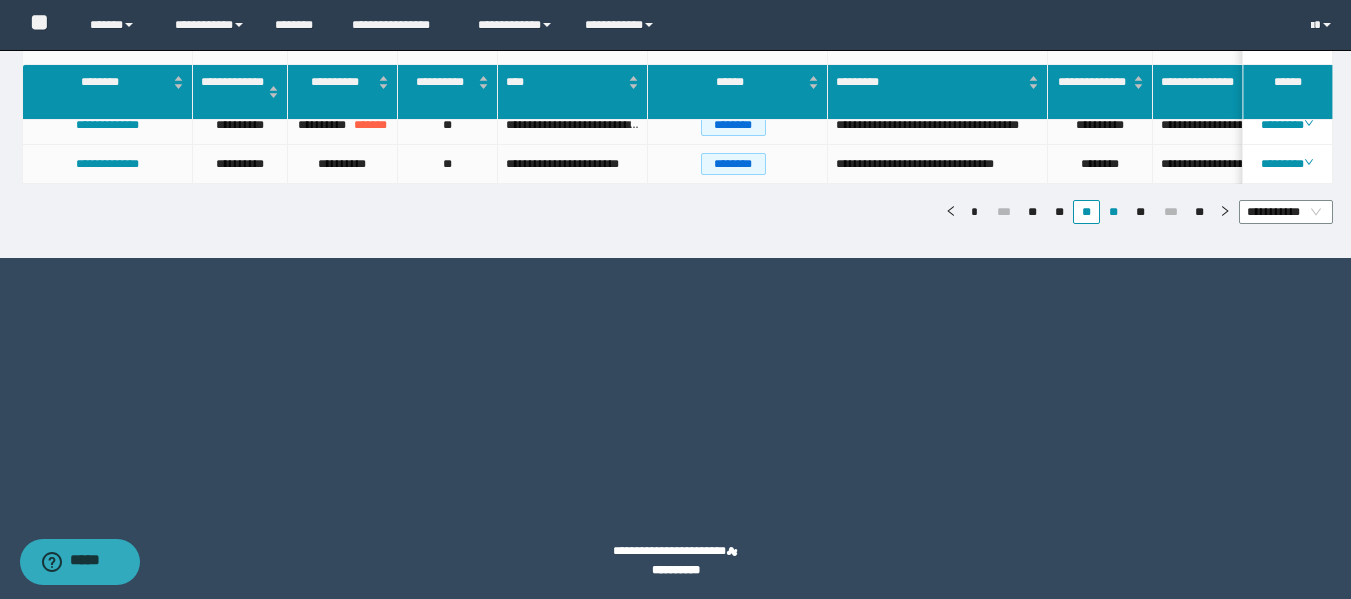 click on "**" at bounding box center [1113, 212] 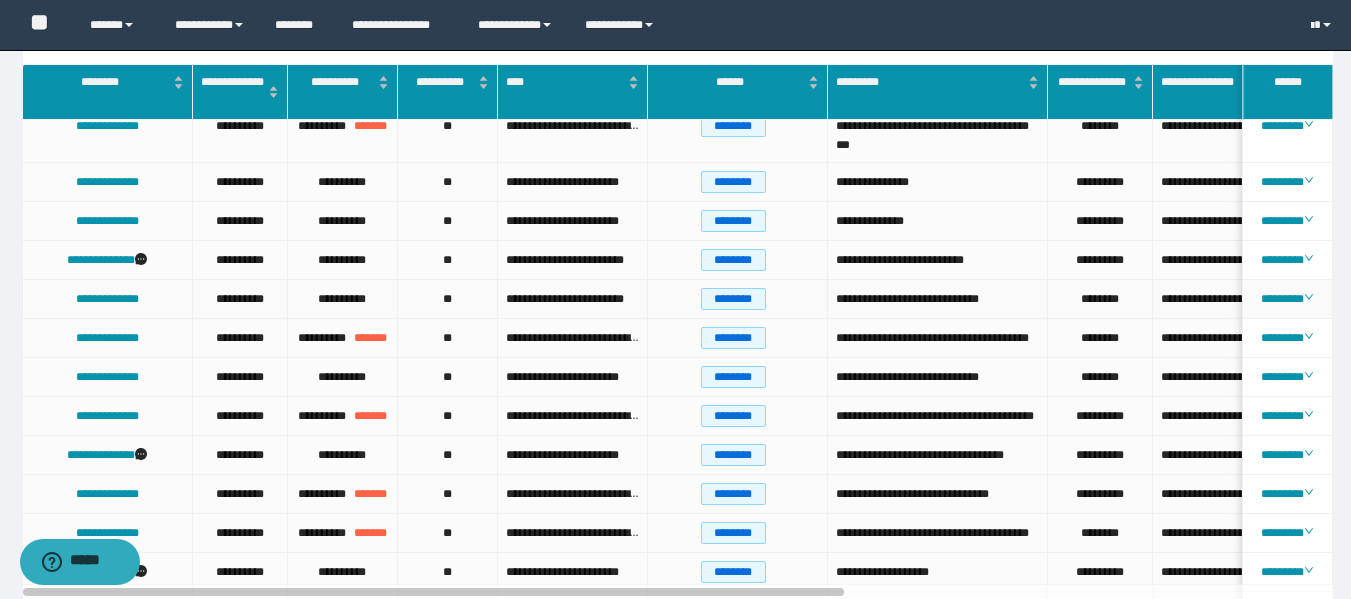 scroll, scrollTop: 100, scrollLeft: 0, axis: vertical 